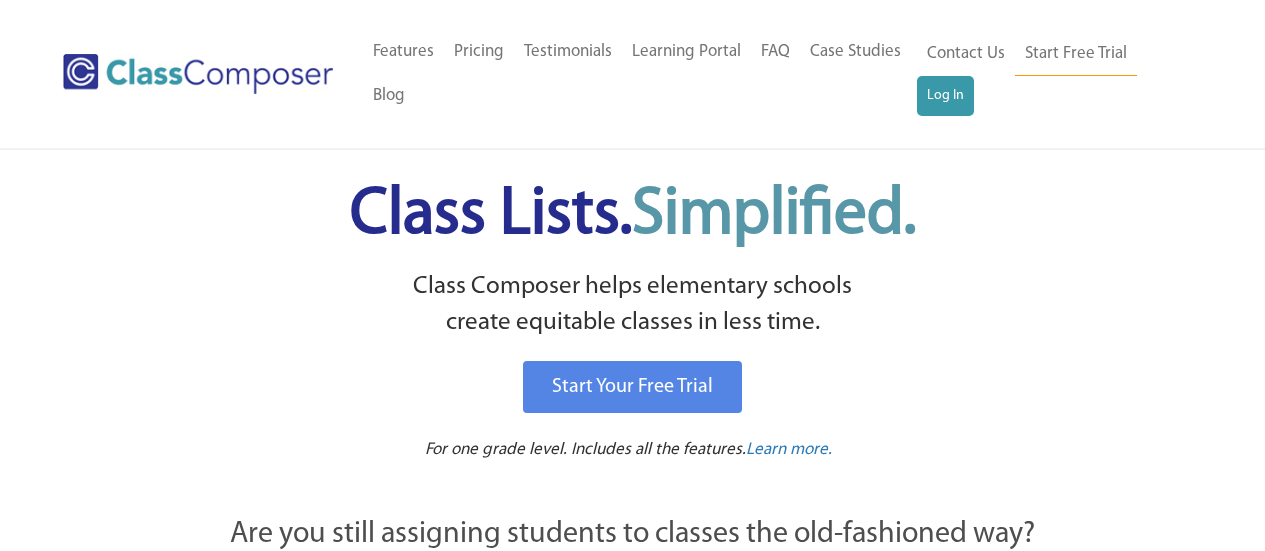 scroll, scrollTop: 0, scrollLeft: 0, axis: both 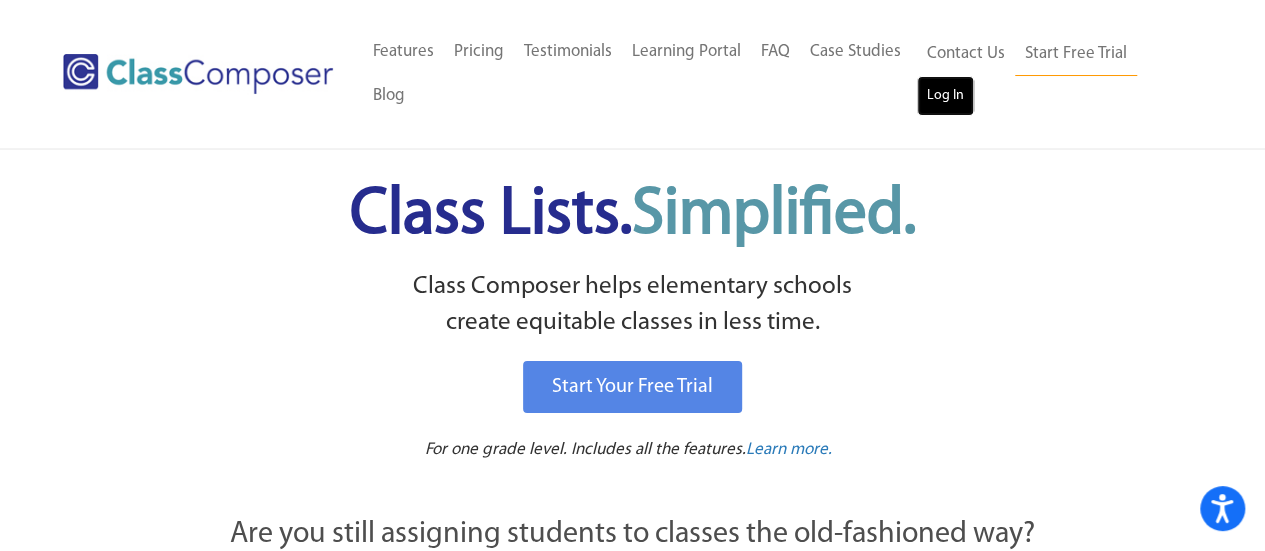 click on "Log In" at bounding box center (945, 96) 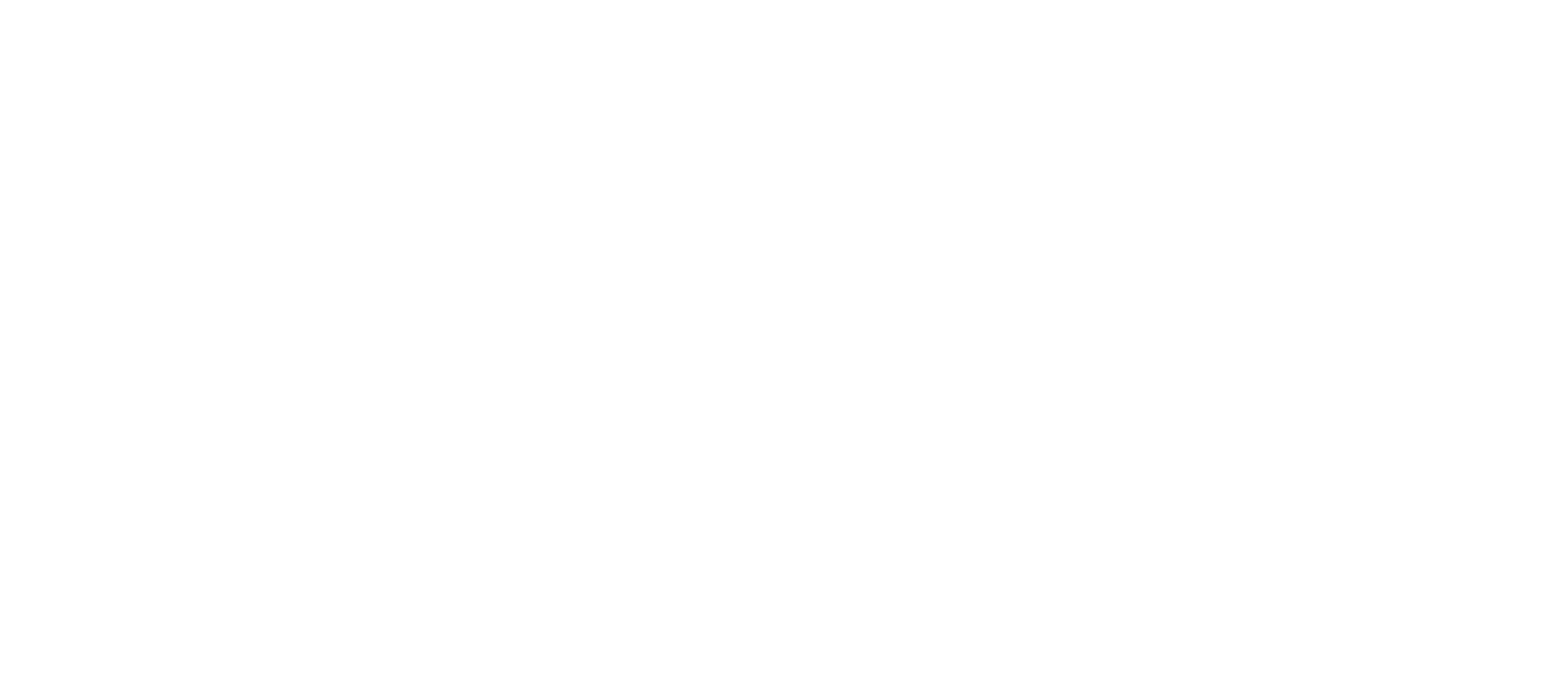 scroll, scrollTop: 0, scrollLeft: 0, axis: both 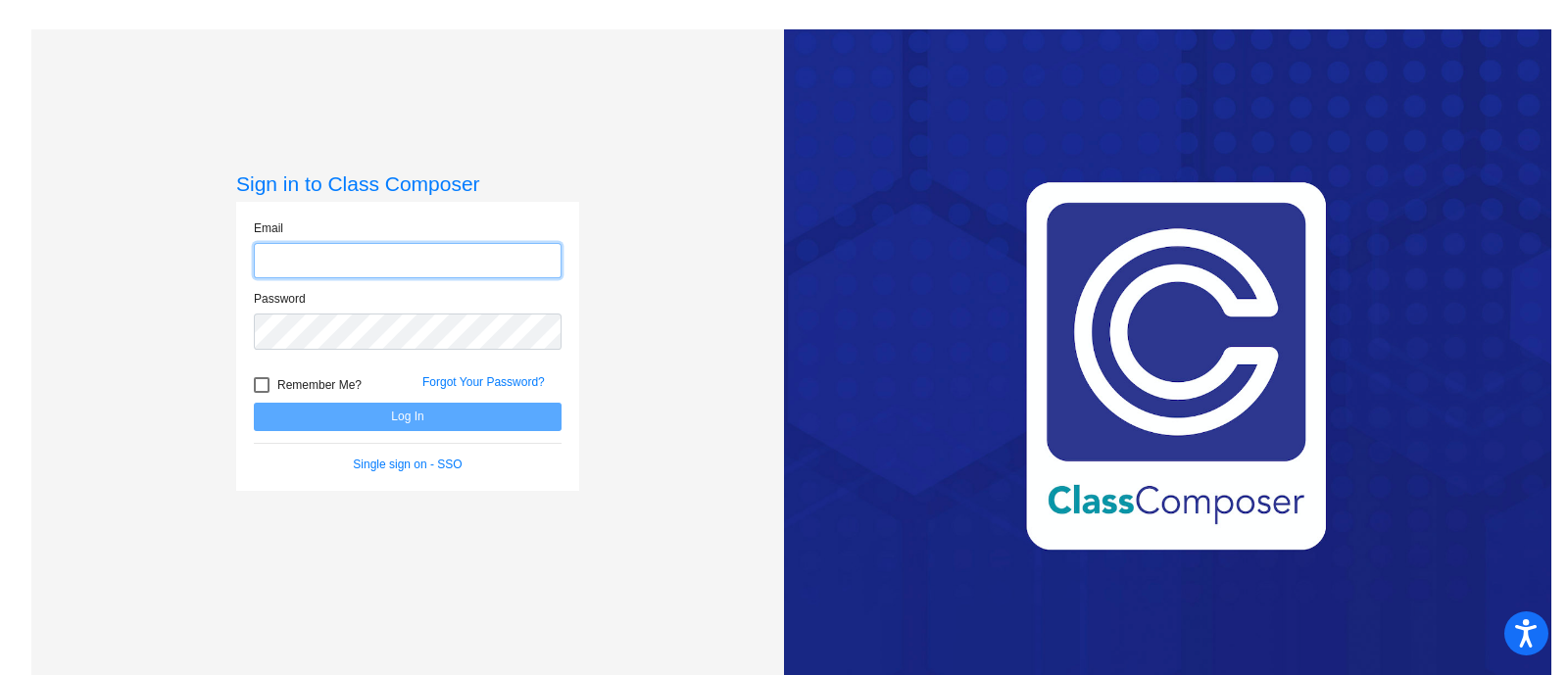 type on "[EMAIL]" 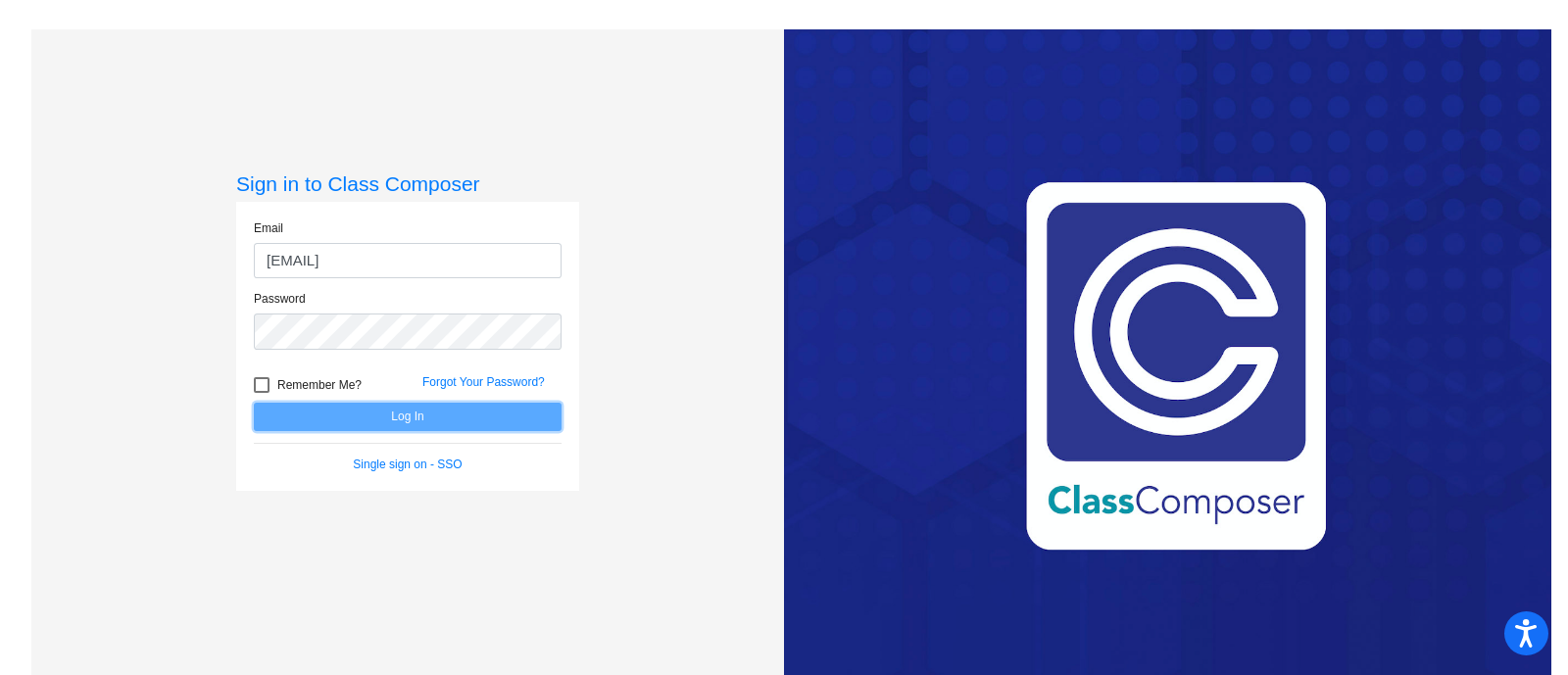 click on "Log In" 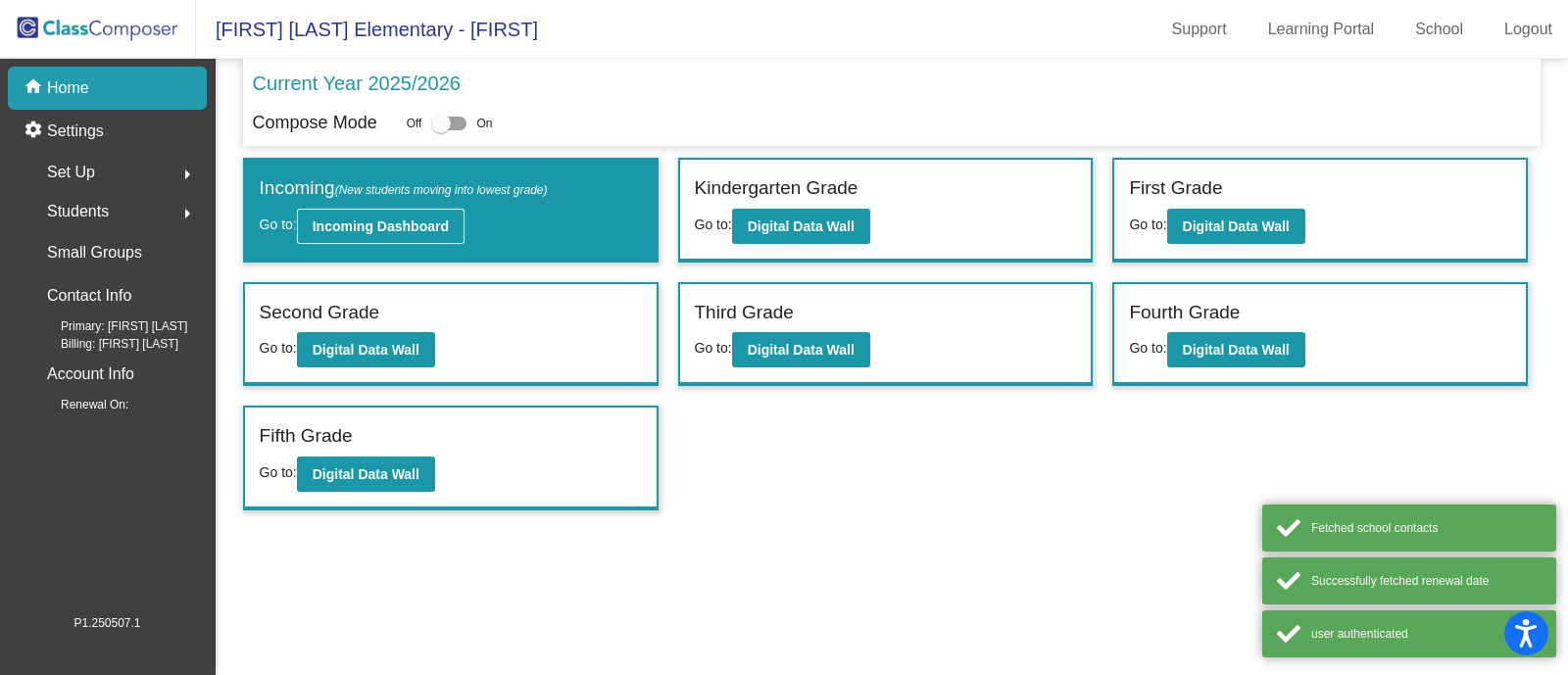 click on "Incoming Dashboard" 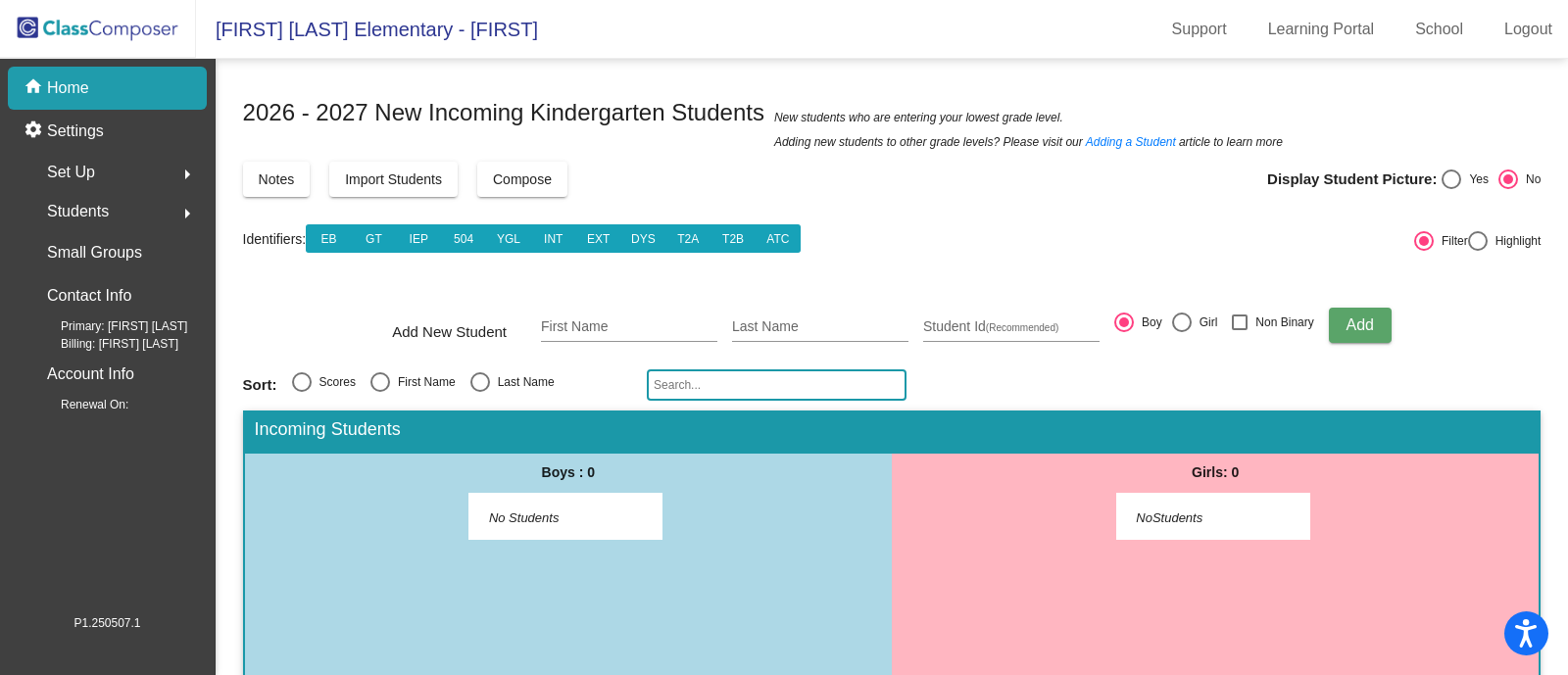 click 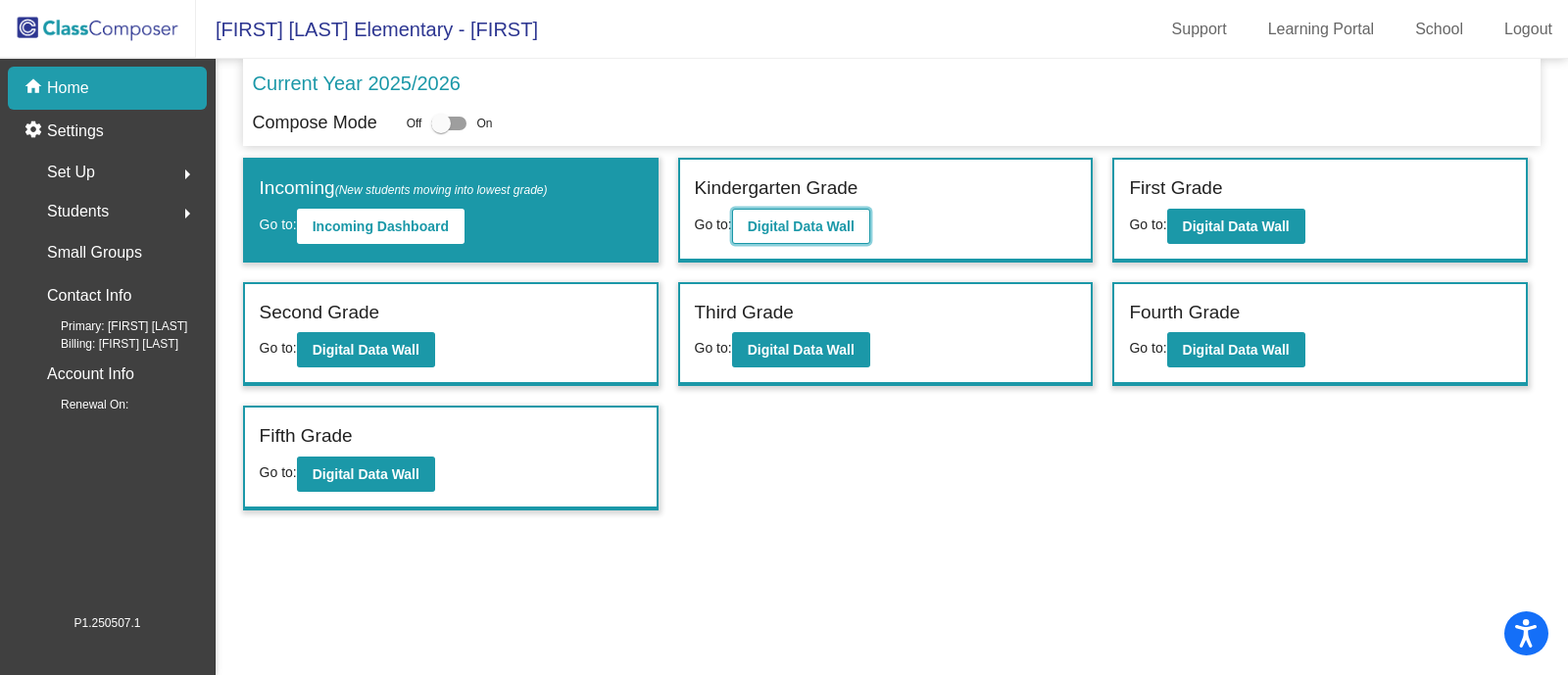 click on "Digital Data Wall" 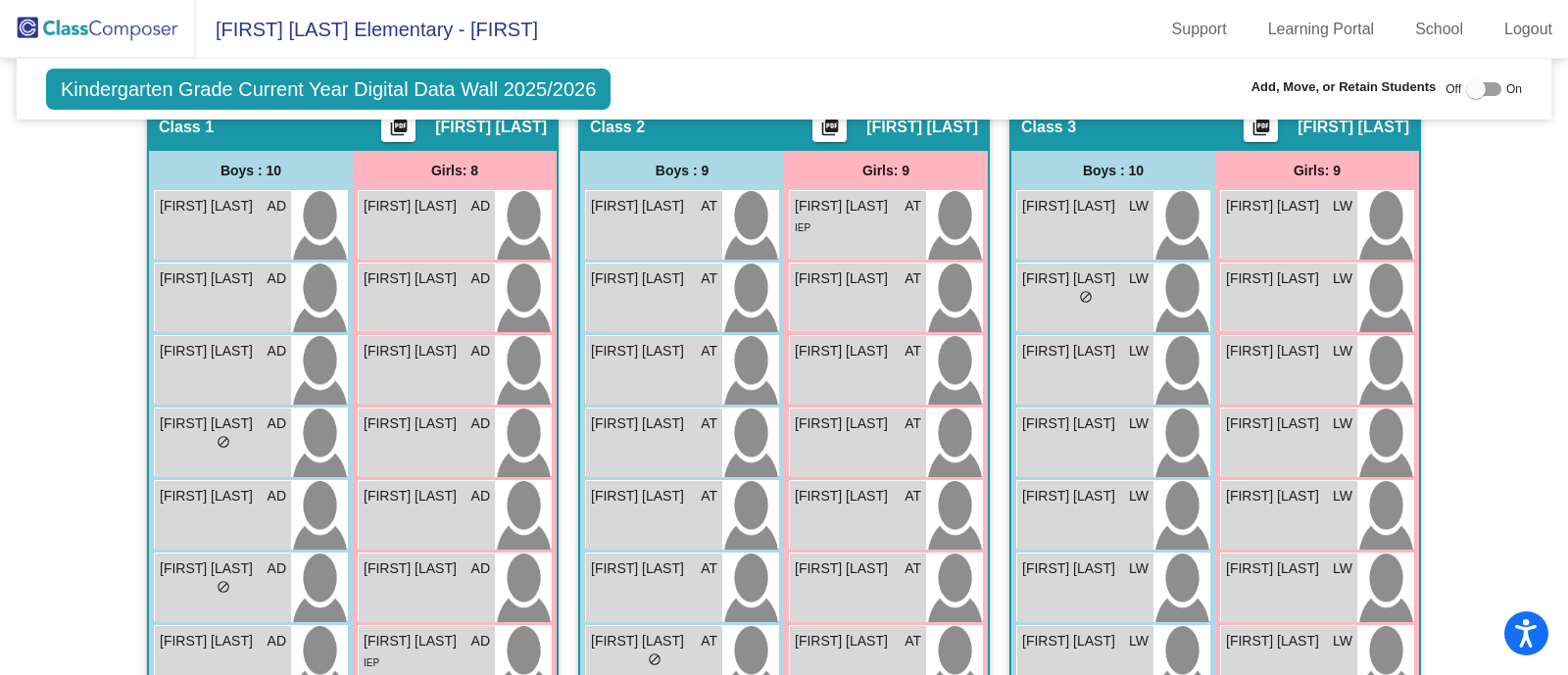 scroll, scrollTop: 0, scrollLeft: 0, axis: both 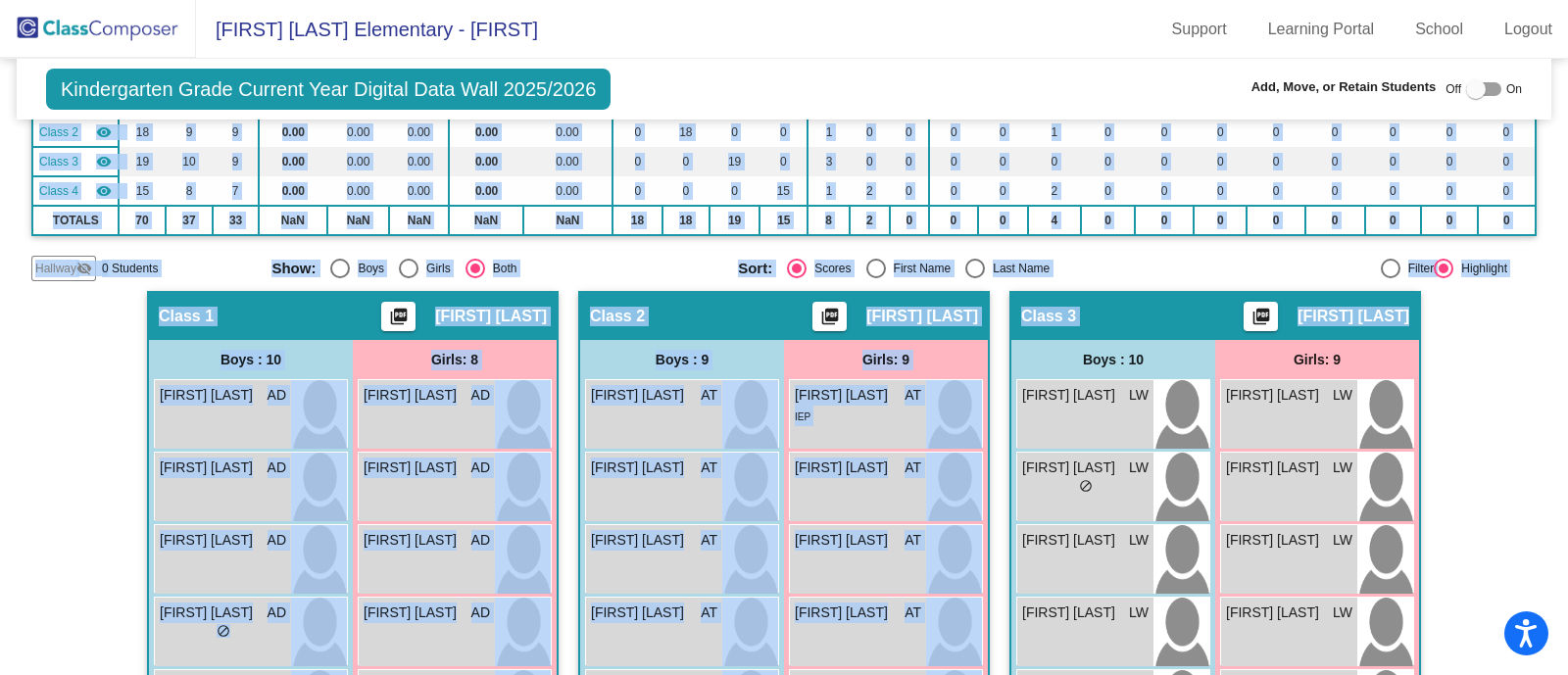 drag, startPoint x: 1557, startPoint y: 222, endPoint x: 1548, endPoint y: 292, distance: 70.5762 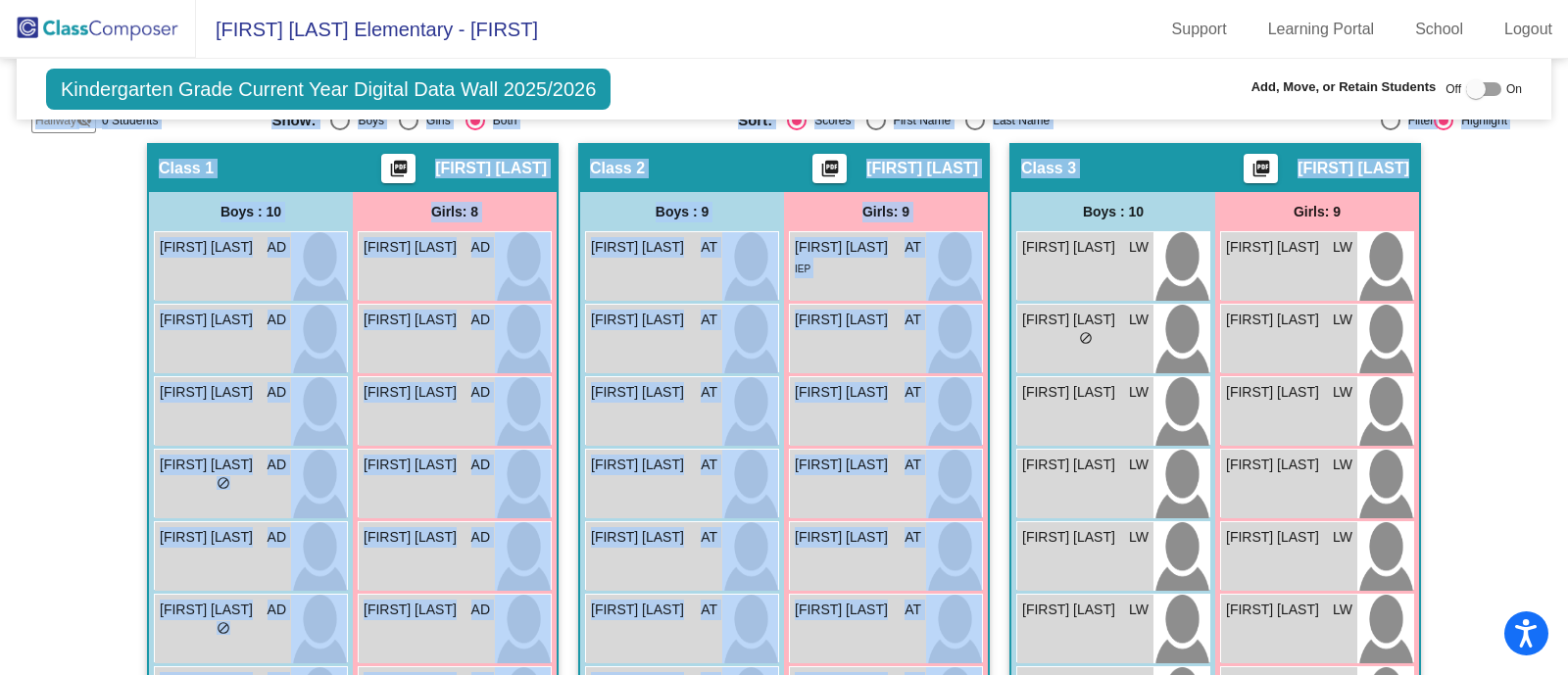 scroll, scrollTop: 0, scrollLeft: 0, axis: both 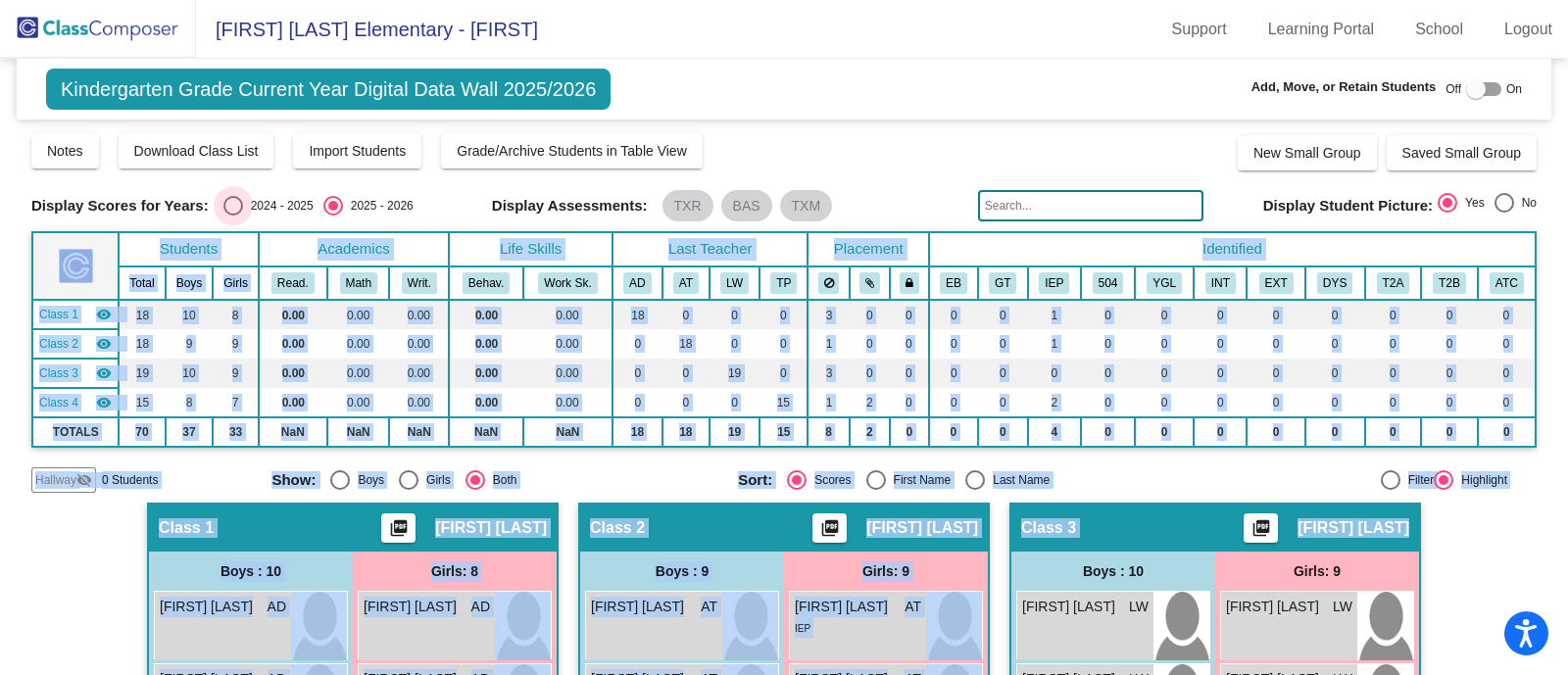 click at bounding box center [233, 206] 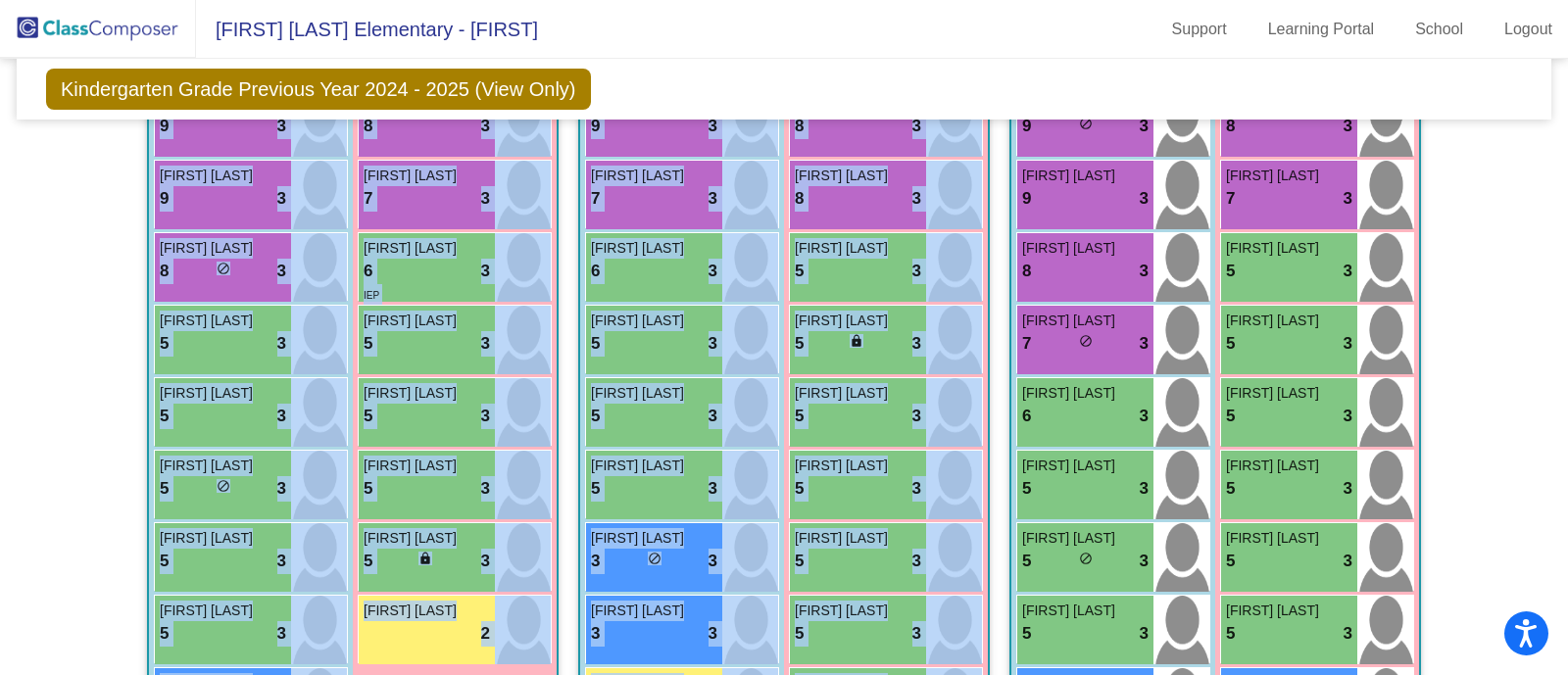 scroll, scrollTop: 540, scrollLeft: 0, axis: vertical 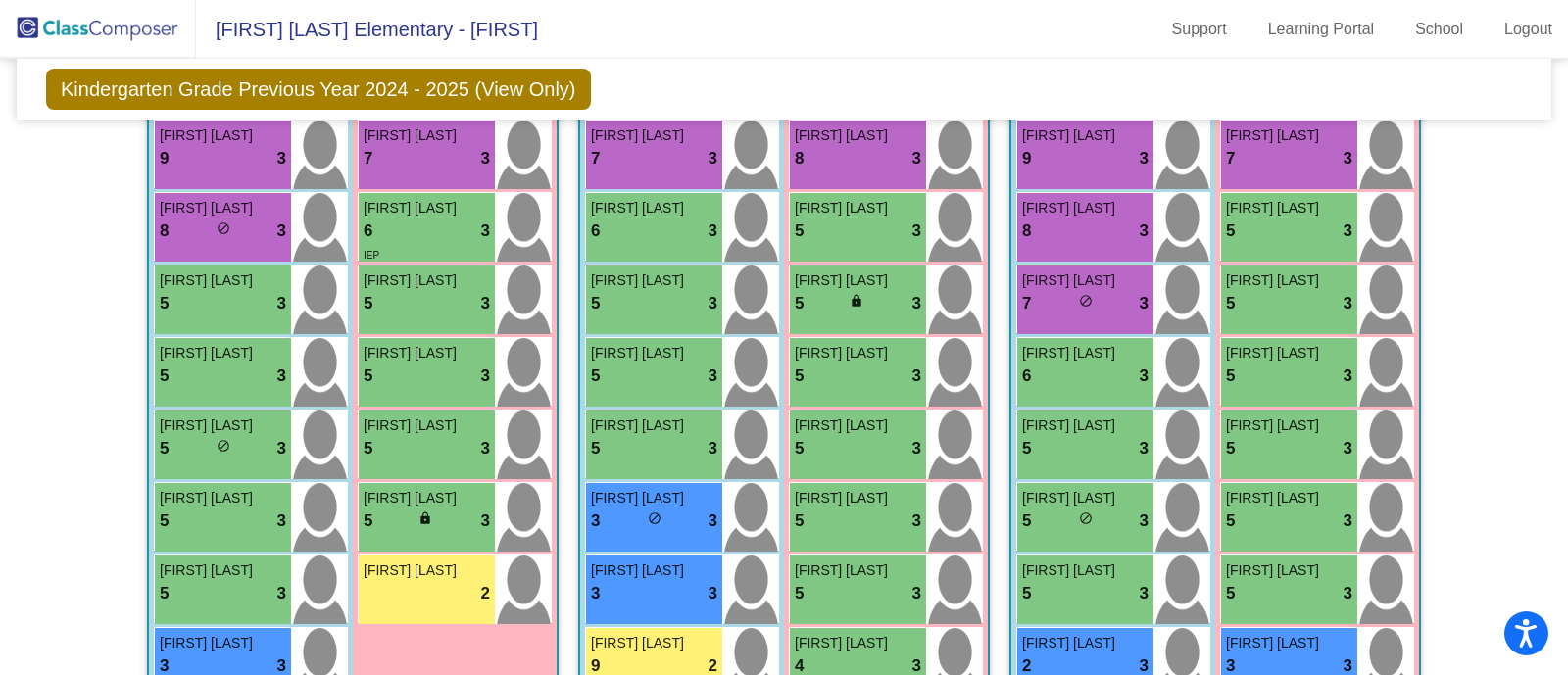 click on "Kindergarten Grade Previous Year 2024 - 2025 (View Only)  Add, Move, or Retain Students Off   On  Incoming   Digital Data Wall    Display Scores for Years:   2024 - 2025   2025 - 2026  Grade/Archive Students in Table View   Download   New Small Group   Saved Small Group   Notes   Download Class List   Import Students   Grade/Archive Students in Table View   New Small Group   Saved Small Group  Display Scores for Years:   2024 - 2025   2025 - 2026 Display Assessments: Display Student Picture:    Yes     No  Students Academics Life Skills Placement  Identified  Total Boys Girls  Read.   Math   Writ.   Behav.   Work Sk.   EB   GT   IEP   504   YGL   INT   EXT   DYS   T2A   T2B   ATC  Hallway  visibility_off  0 0 0                 0   0   0   0   0   0   0   0   0   0   0   0   0   0  Class 1  visibility  18 10 8  5.44   4.22   4.44   2.94   2.67   3   0   1   0   0   1   0   0   0   0   0   0   0   0  Class 2  visibility  18 9 9  5.67   4.17   4.17   2.94   2.44   1   0   1   0   0   1   0   0   0   0  9" 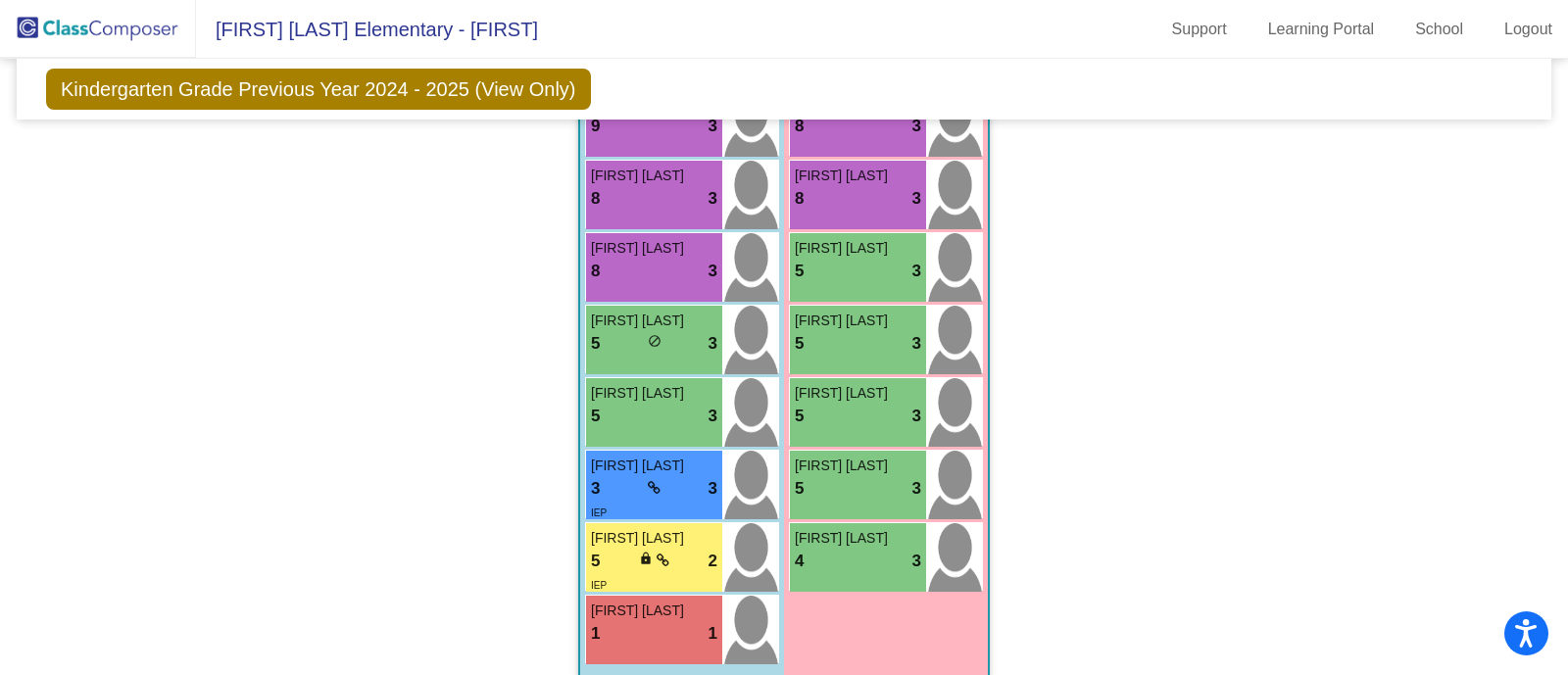 scroll, scrollTop: 1337, scrollLeft: 0, axis: vertical 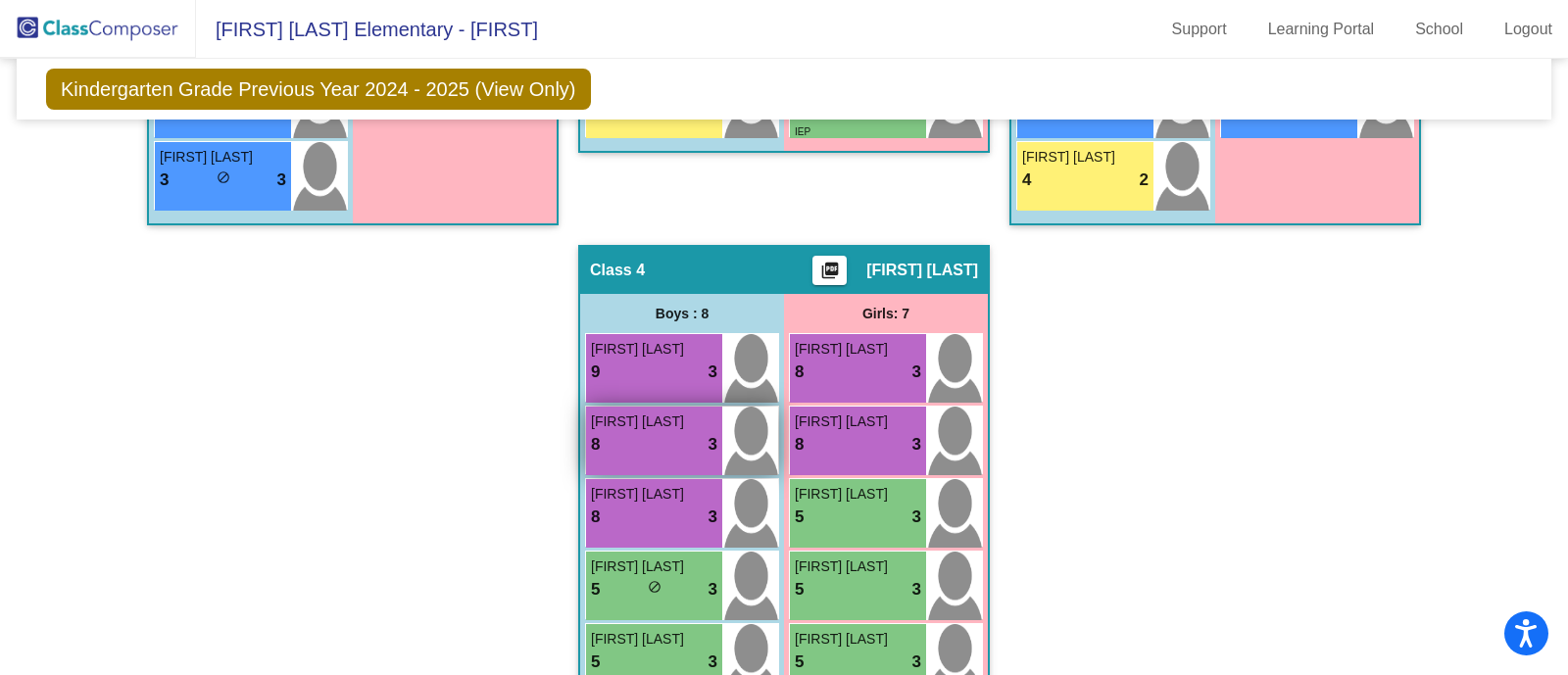 click on "8 lock do_not_disturb_alt 3" at bounding box center (654, 445) 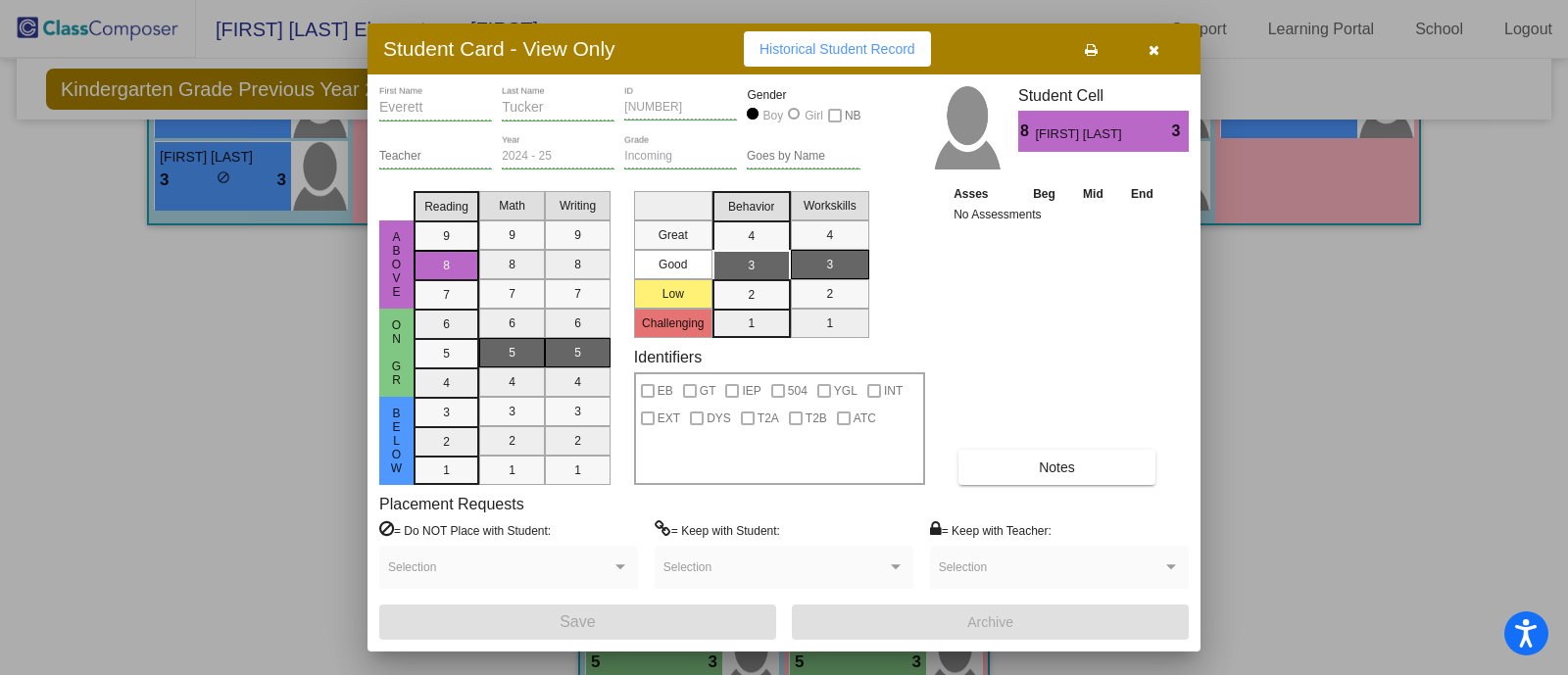 click on "Notes" at bounding box center (1056, 467) 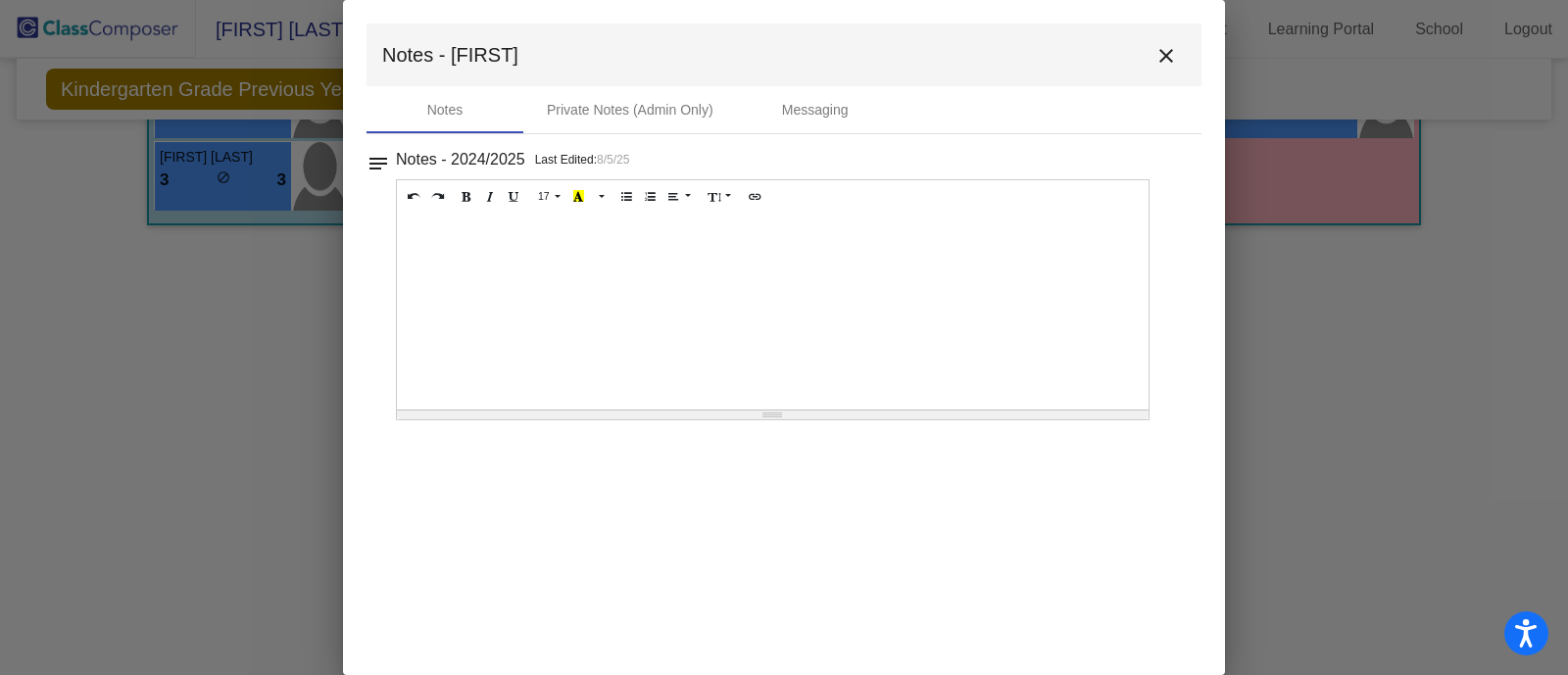 click on "close" at bounding box center [1166, 56] 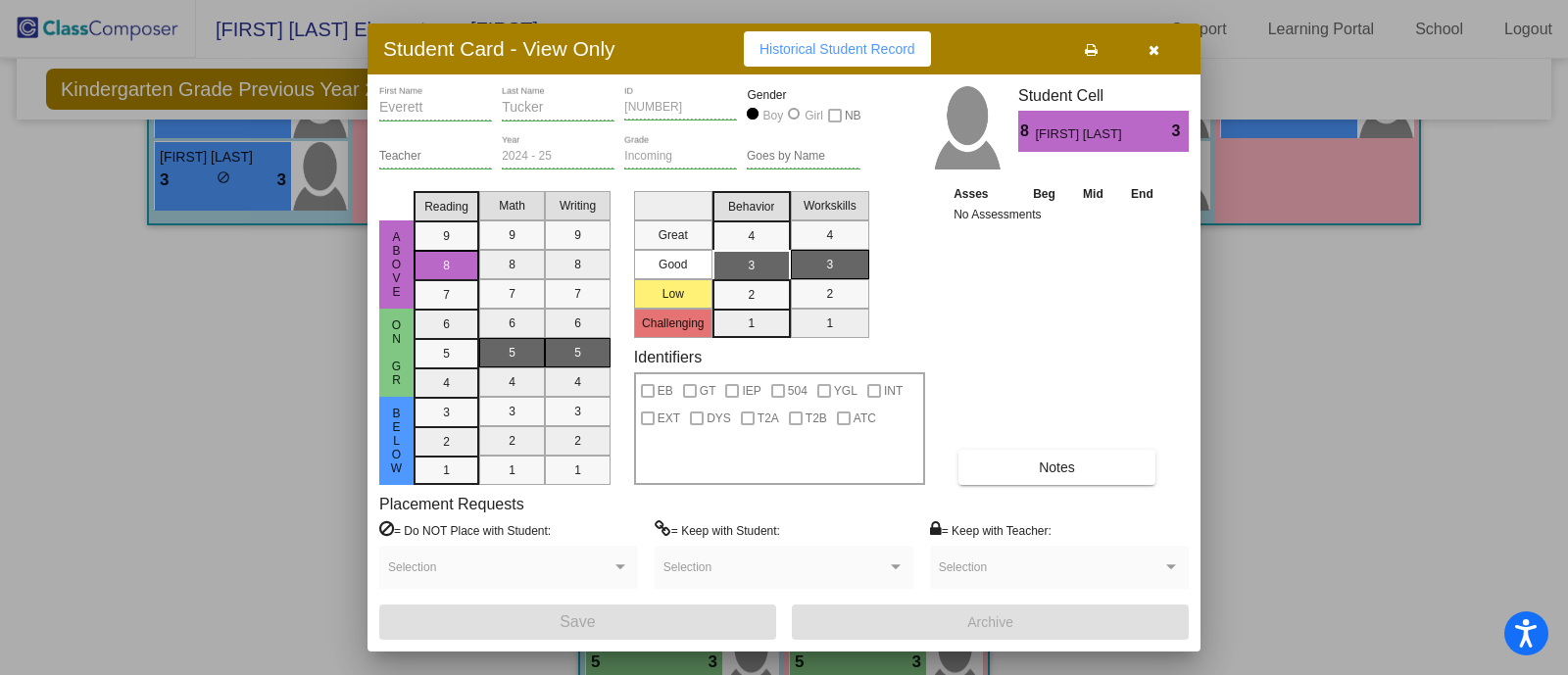 click at bounding box center [1153, 50] 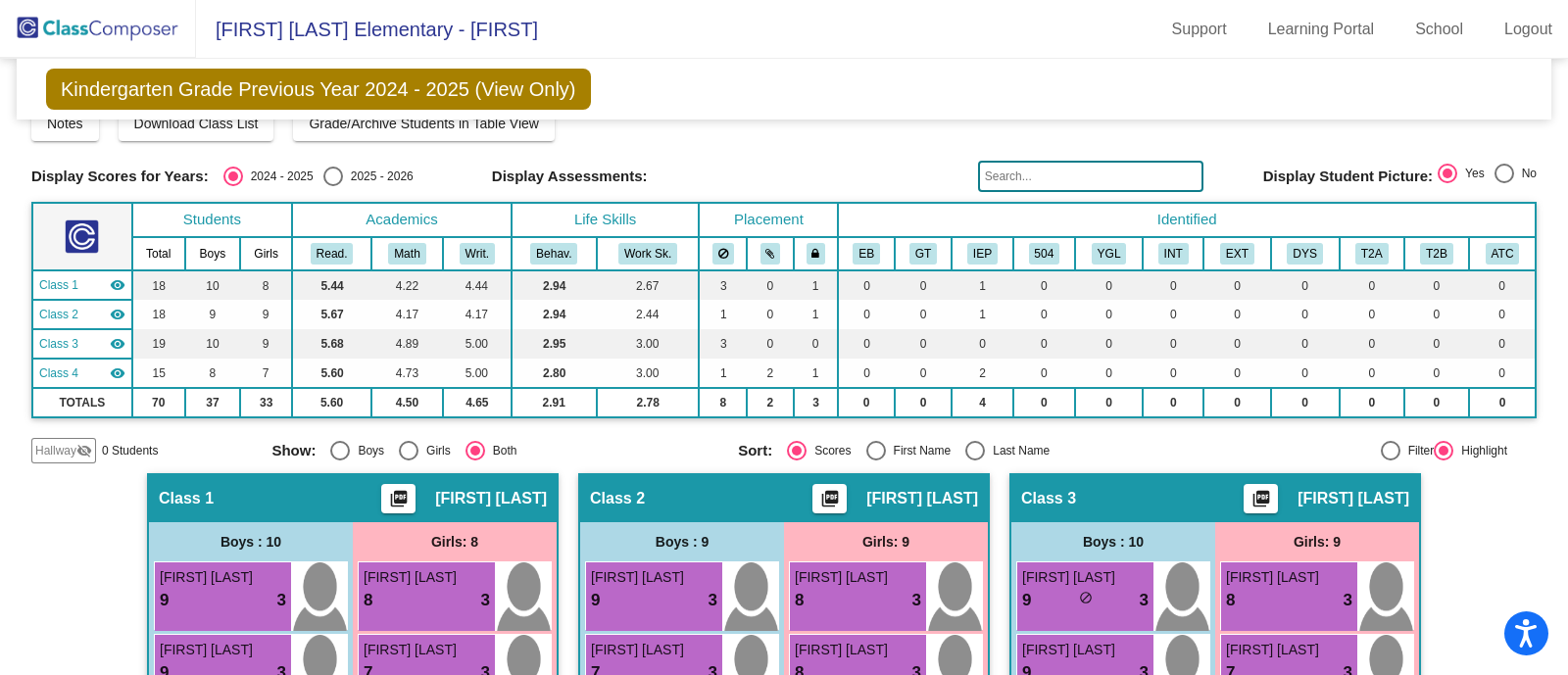 scroll, scrollTop: 28, scrollLeft: 0, axis: vertical 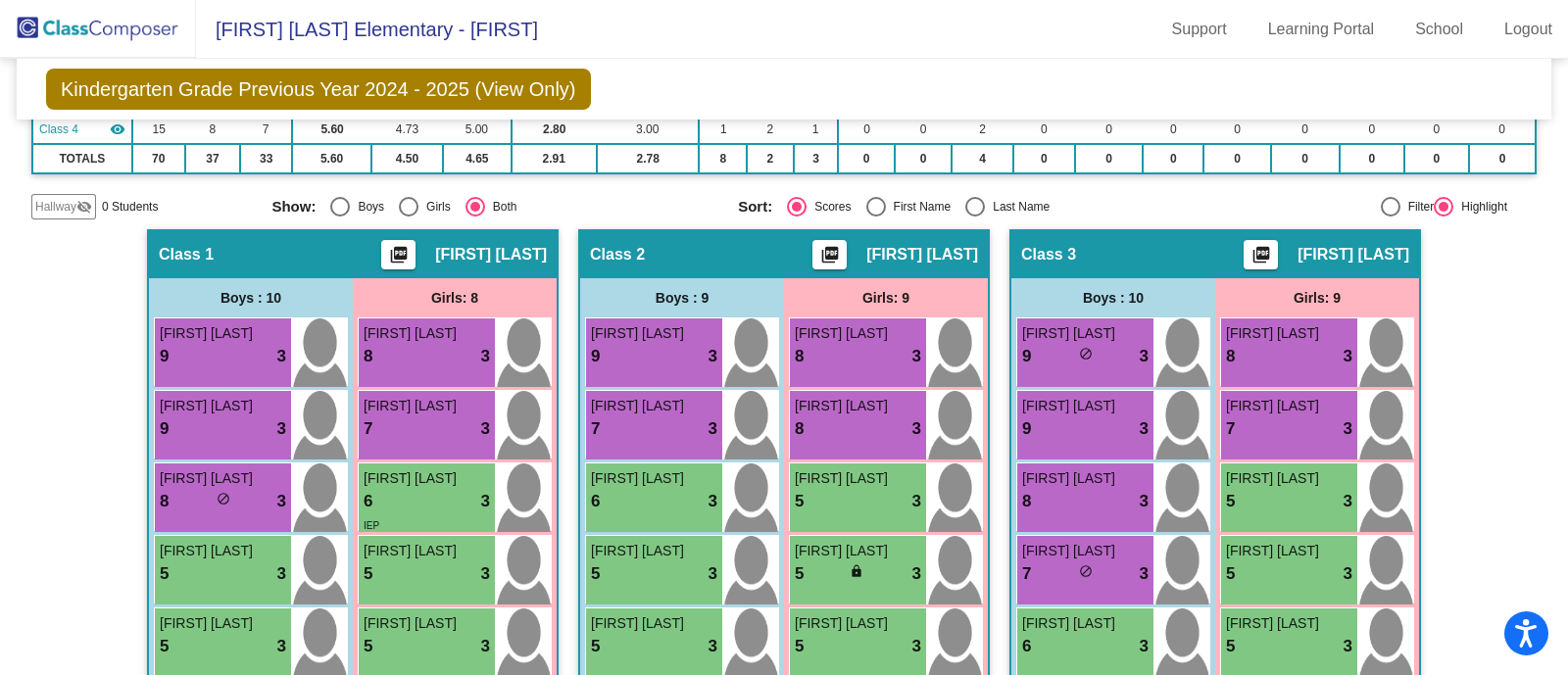 click at bounding box center (975, 207) 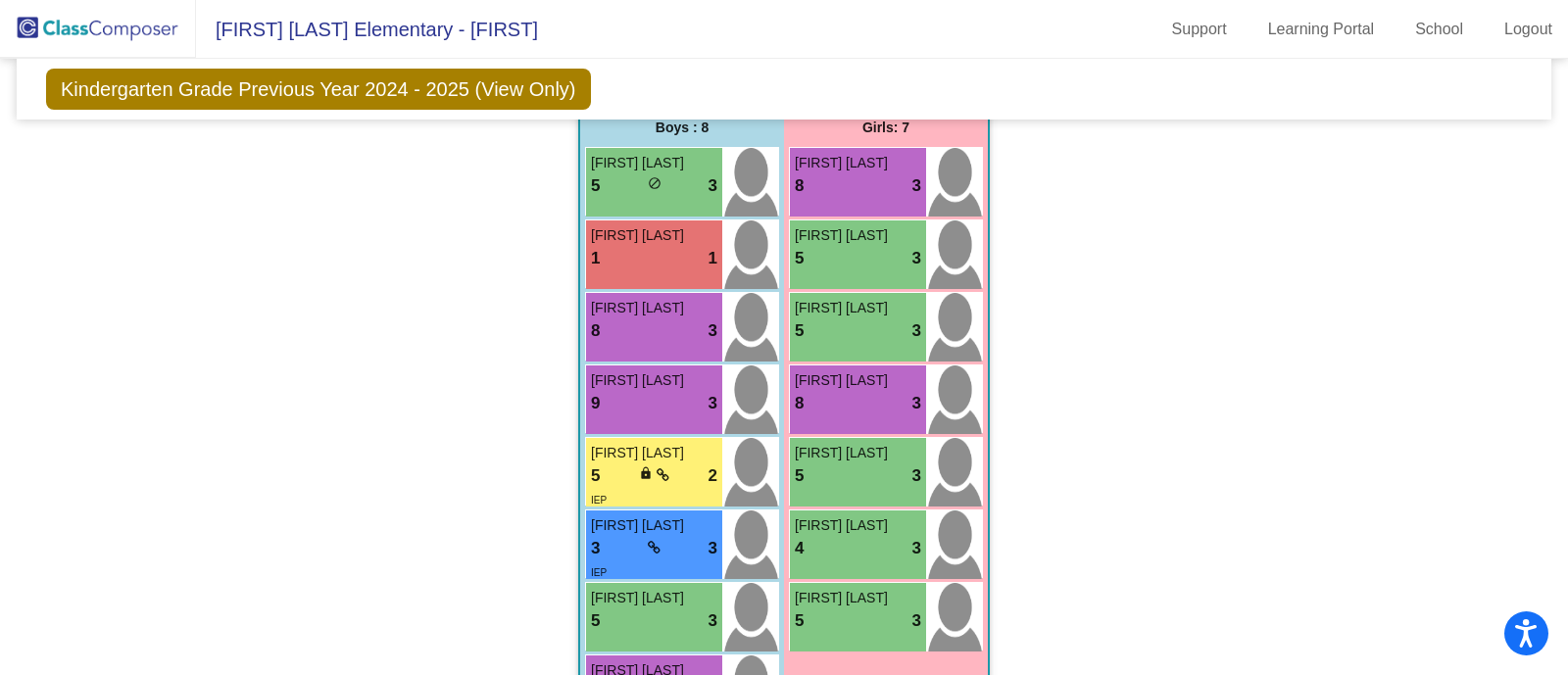 scroll, scrollTop: 1287, scrollLeft: 0, axis: vertical 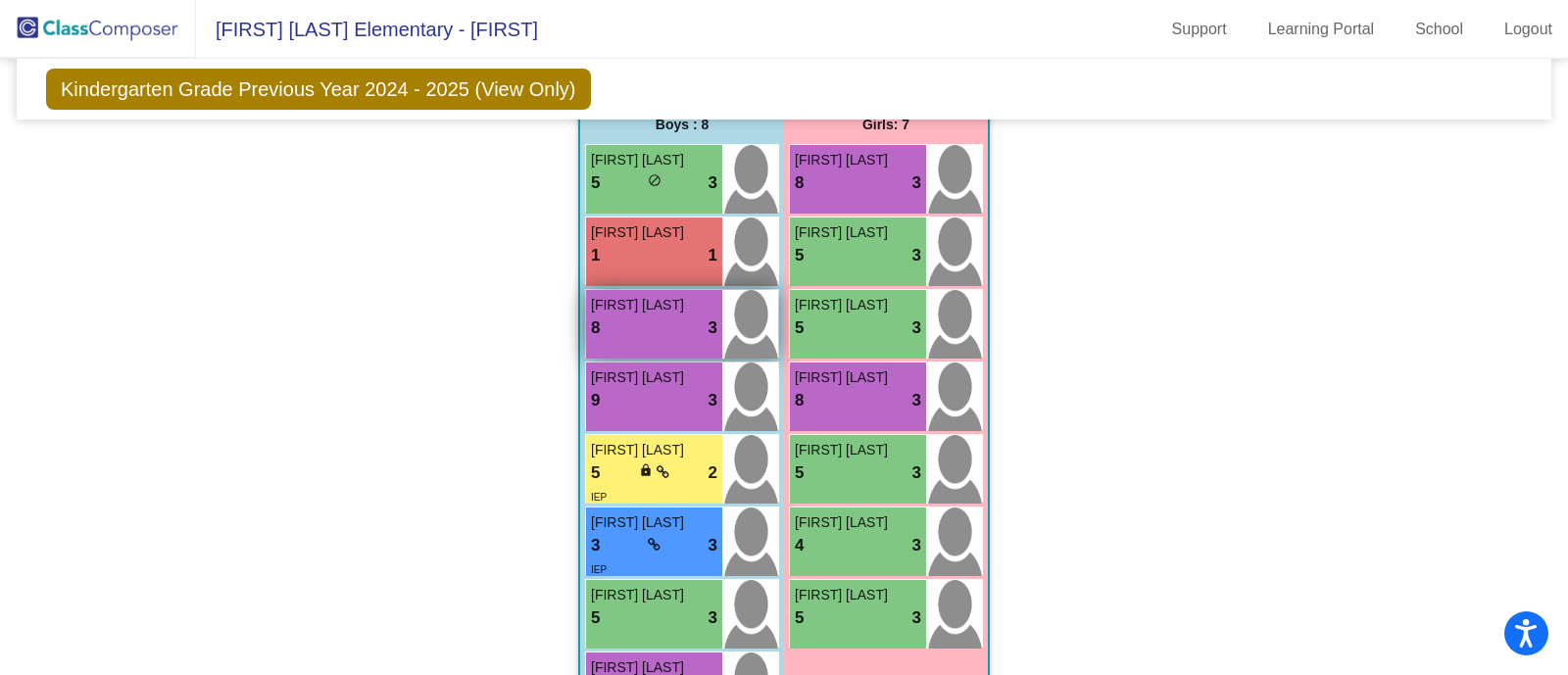 click on "Jace Bryan 8 lock do_not_disturb_alt 3" at bounding box center [654, 324] 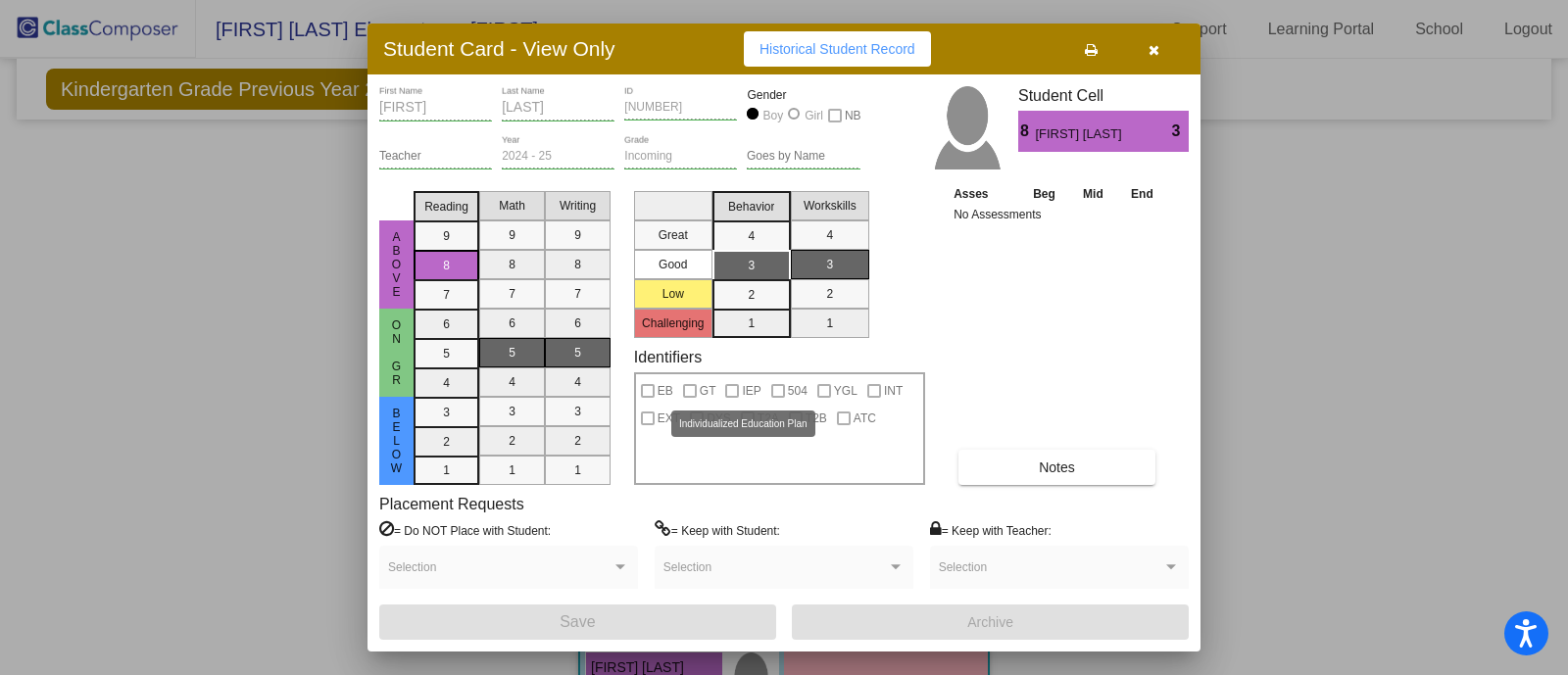 click on "IEP" at bounding box center [743, 391] 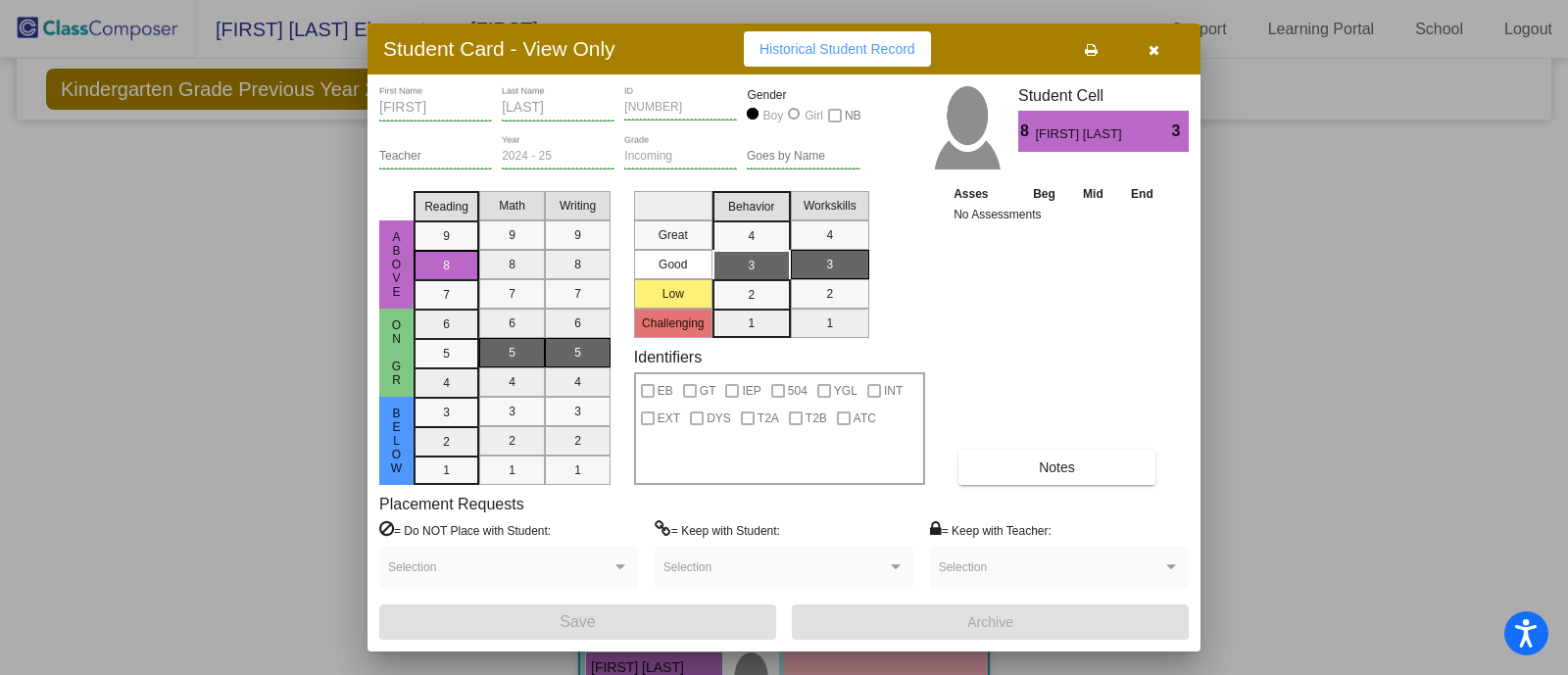 click at bounding box center [732, 391] 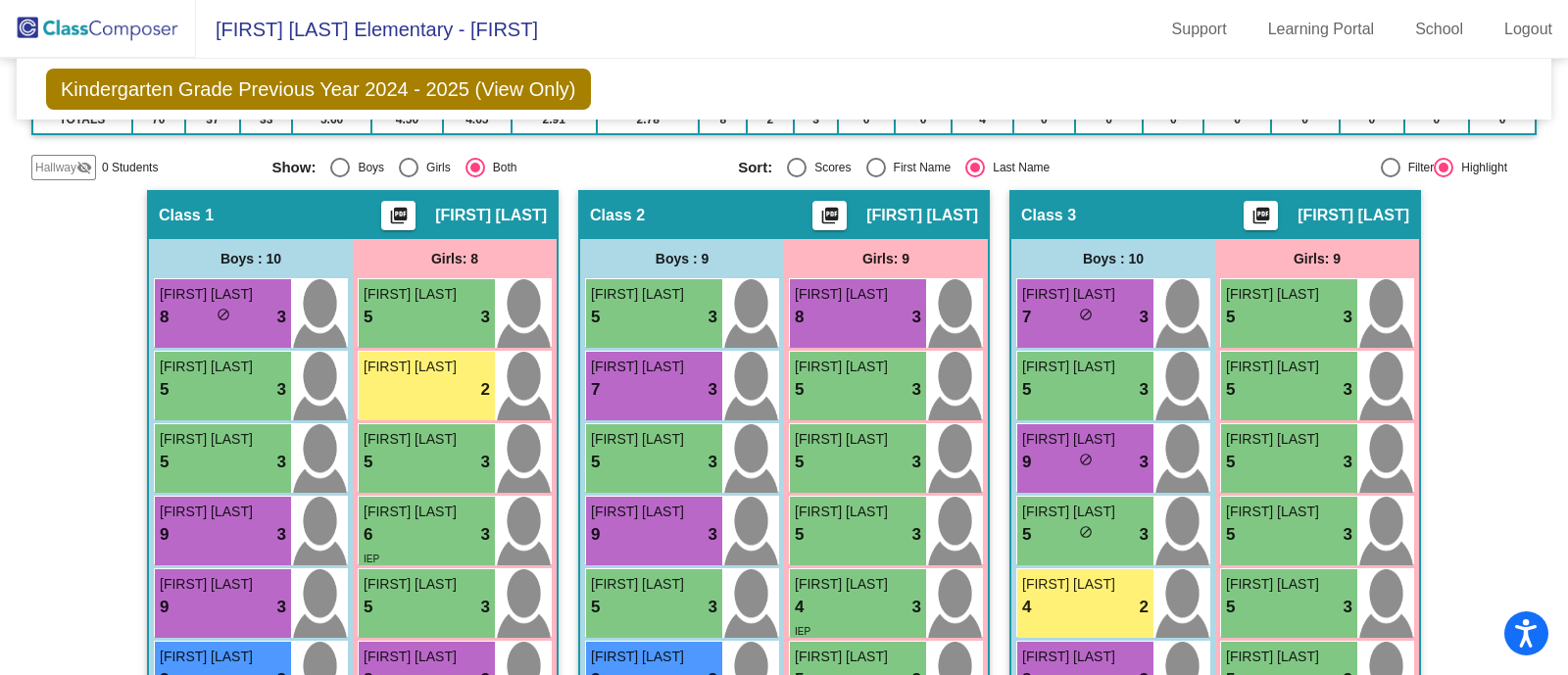 scroll, scrollTop: 0, scrollLeft: 0, axis: both 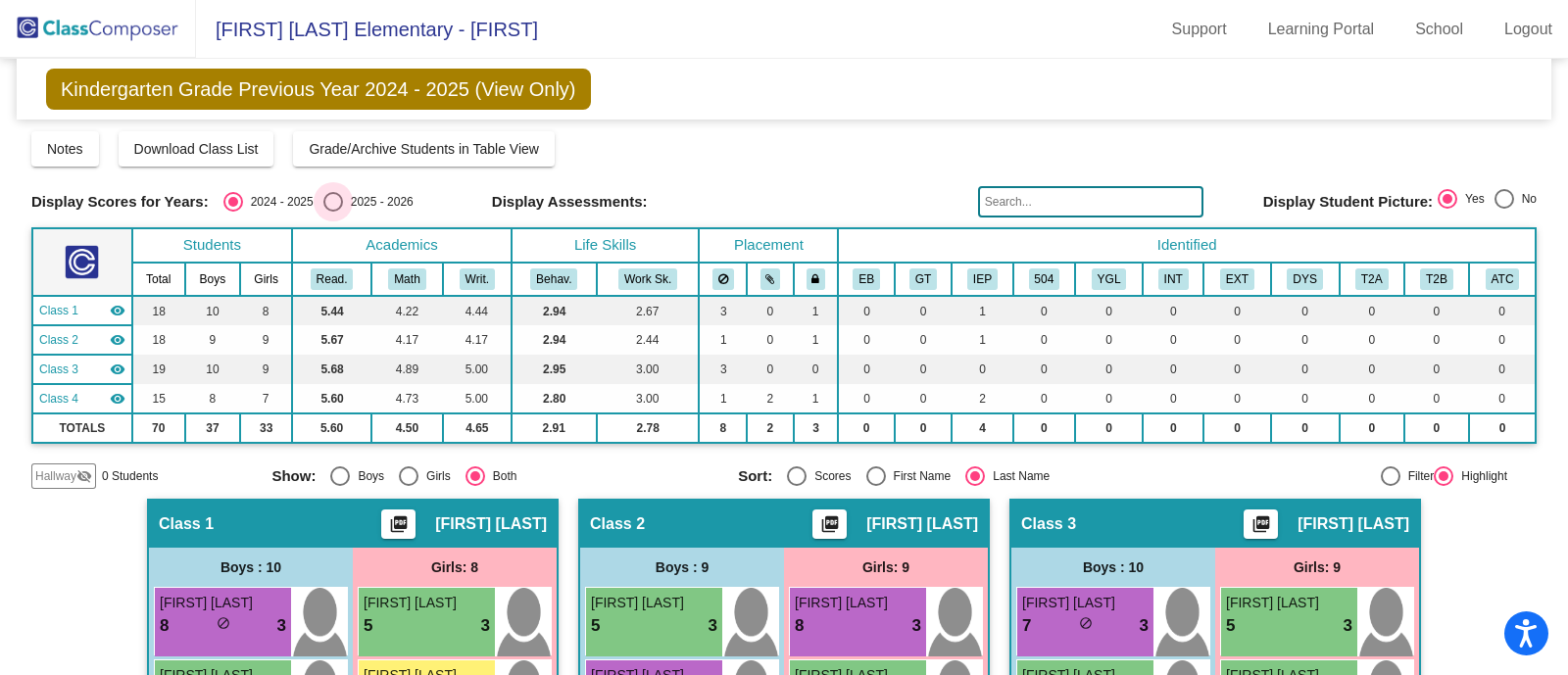 click at bounding box center (333, 202) 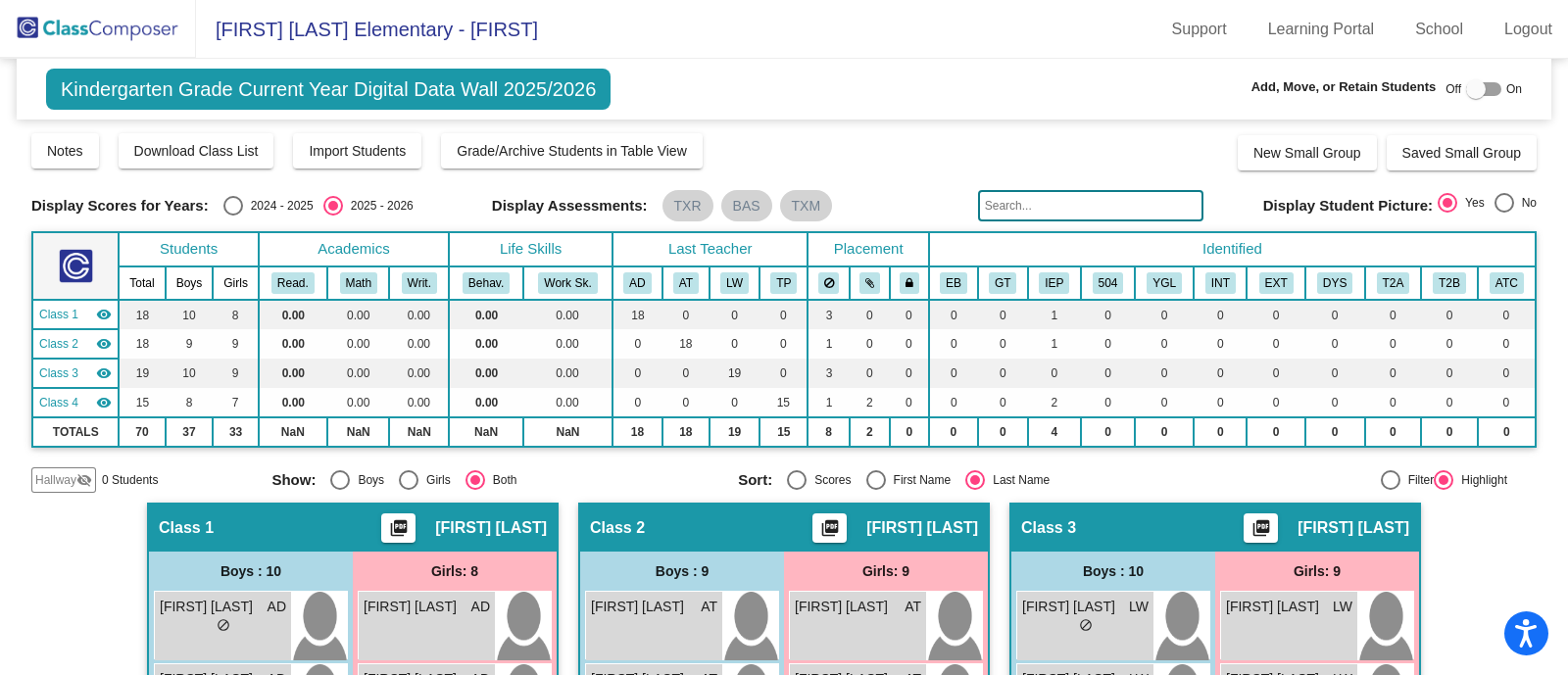 click at bounding box center (1476, 89) 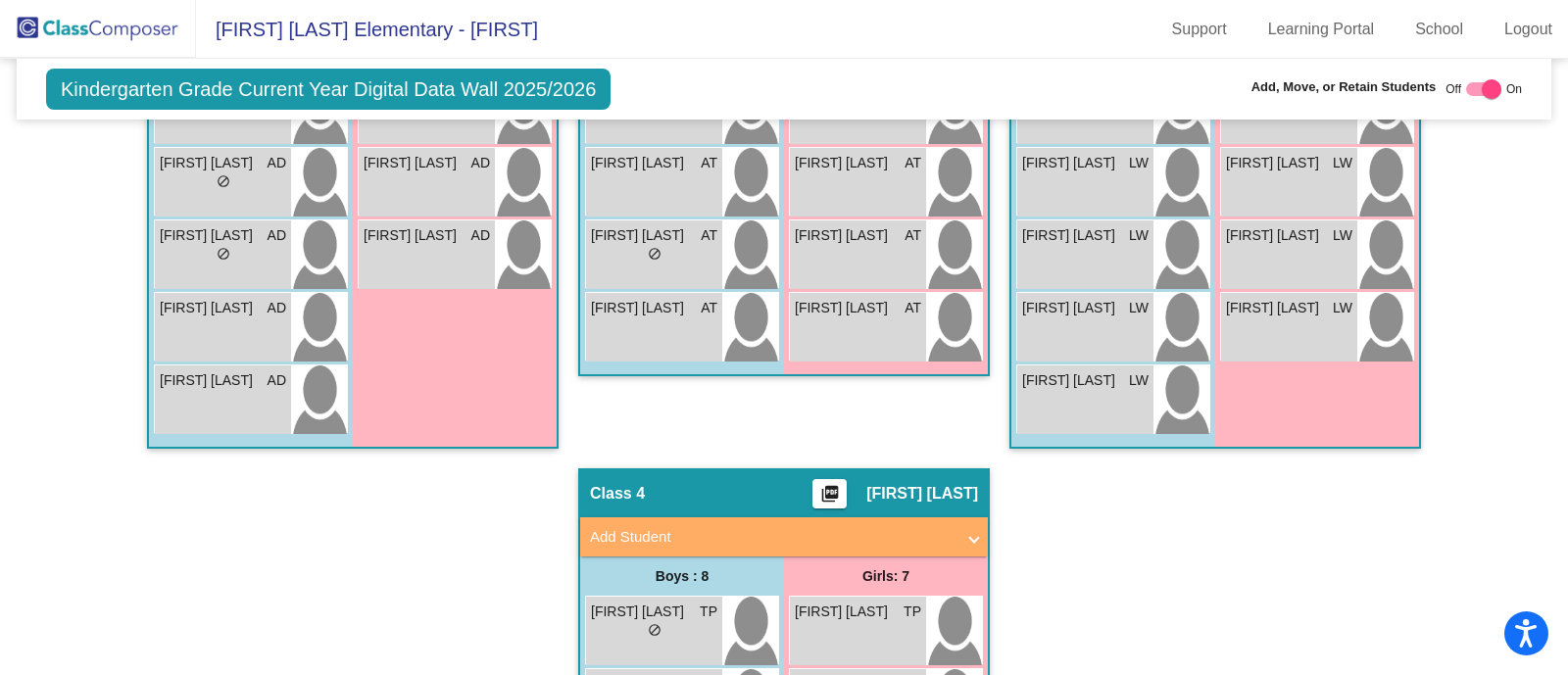 scroll, scrollTop: 0, scrollLeft: 0, axis: both 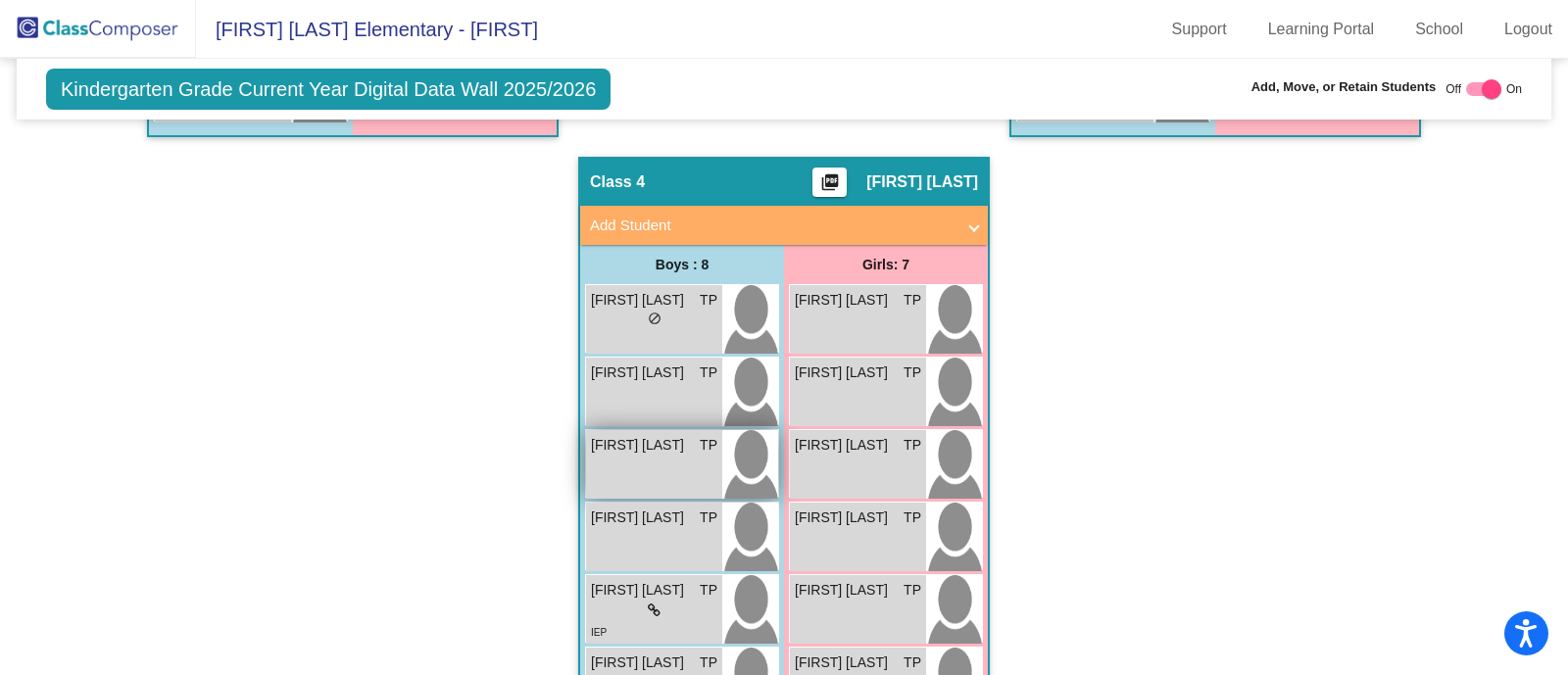 click on "Jace Bryan TP lock do_not_disturb_alt" at bounding box center [654, 464] 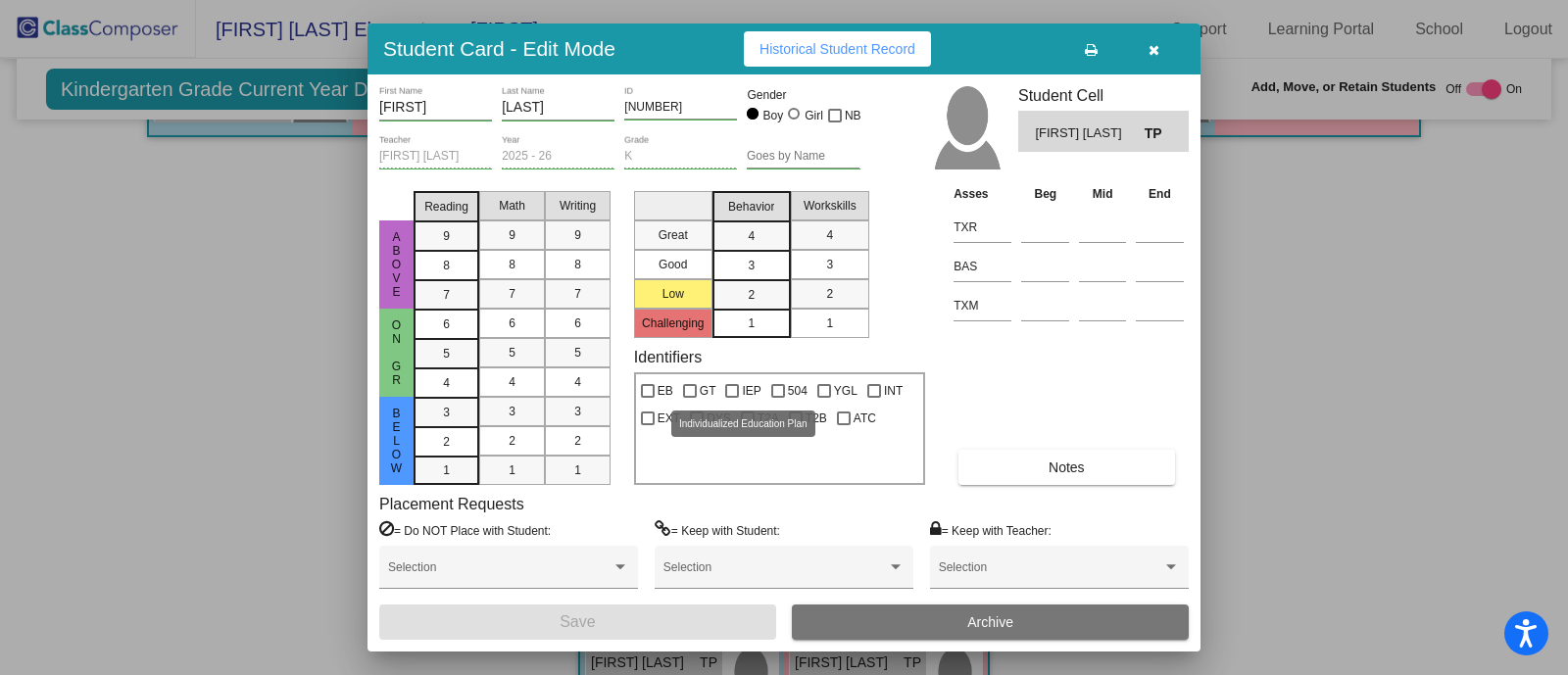 click at bounding box center (732, 391) 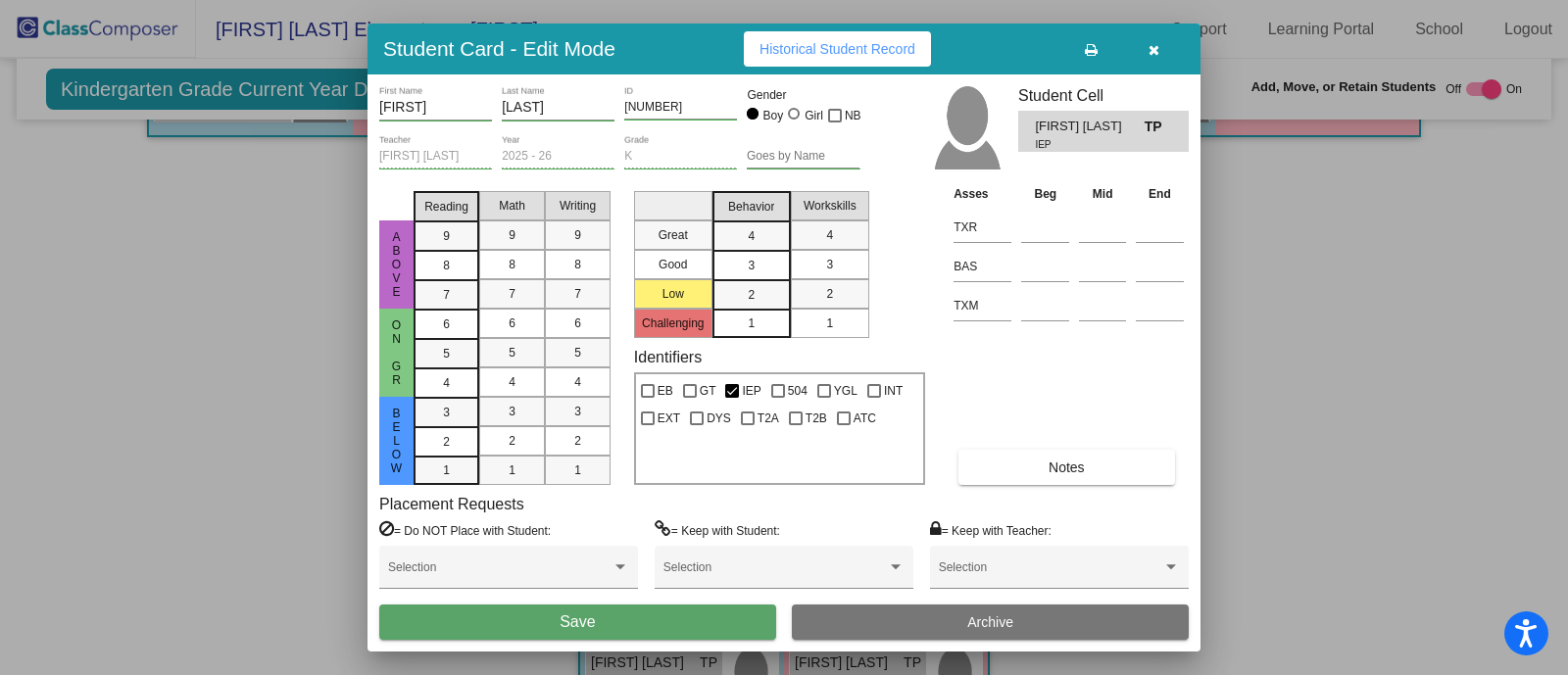 click on "Save" at bounding box center (577, 622) 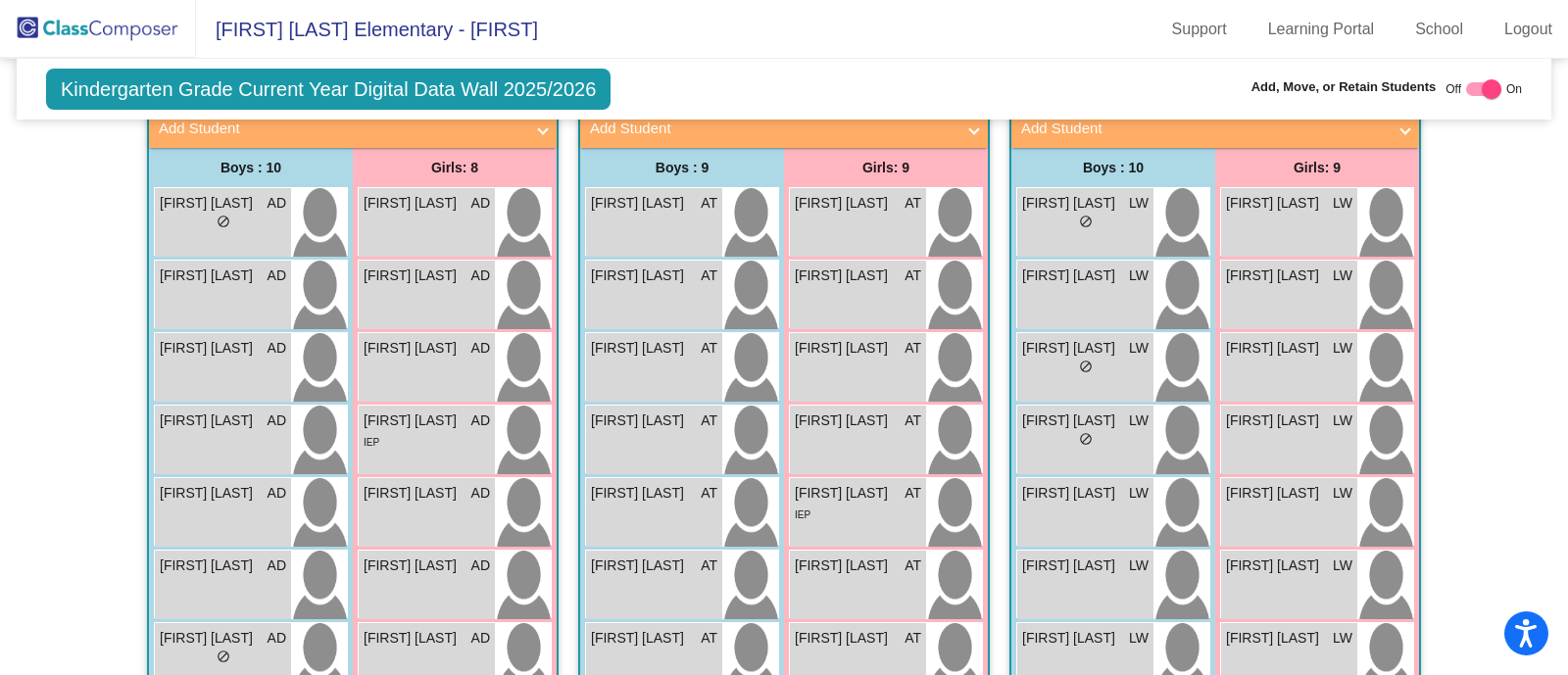 scroll, scrollTop: 459, scrollLeft: 0, axis: vertical 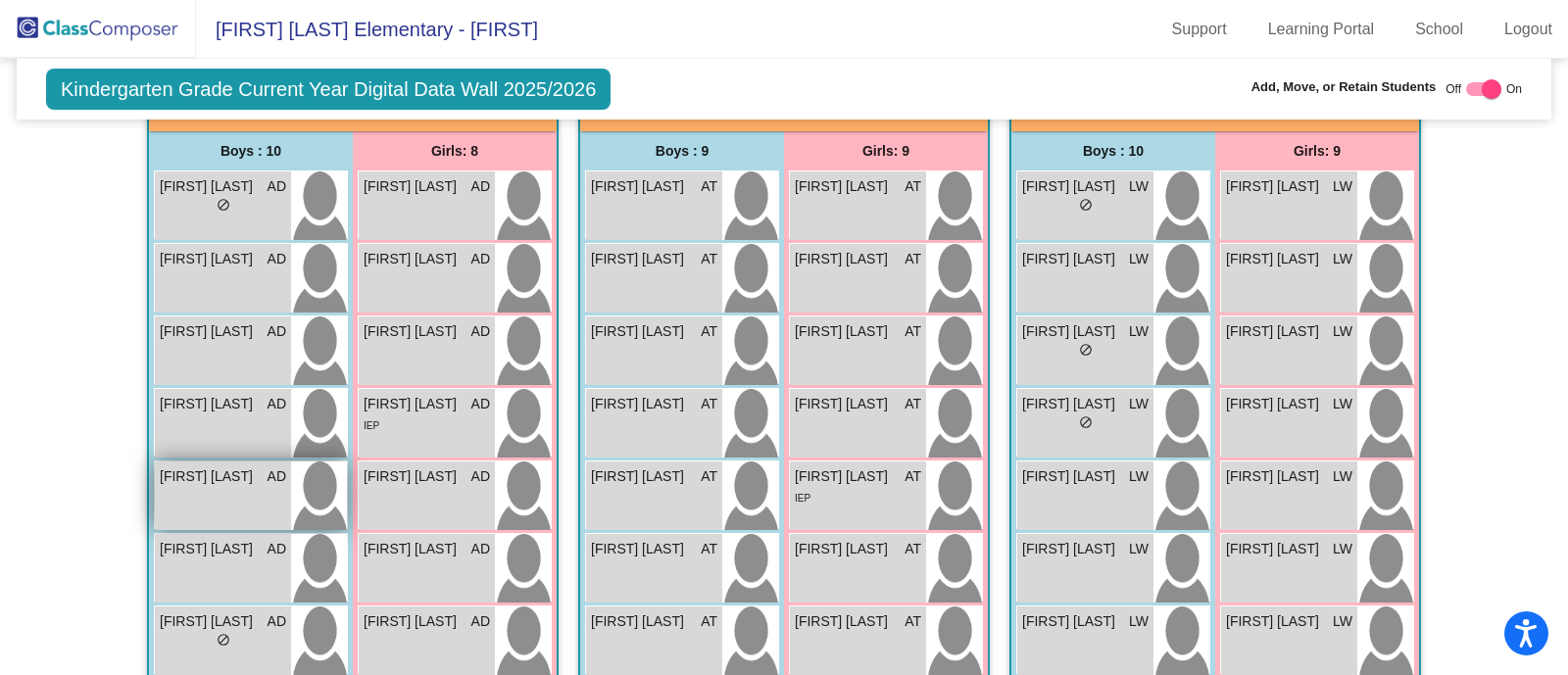 click on "Everest Kirbie AD lock do_not_disturb_alt" at bounding box center [222, 496] 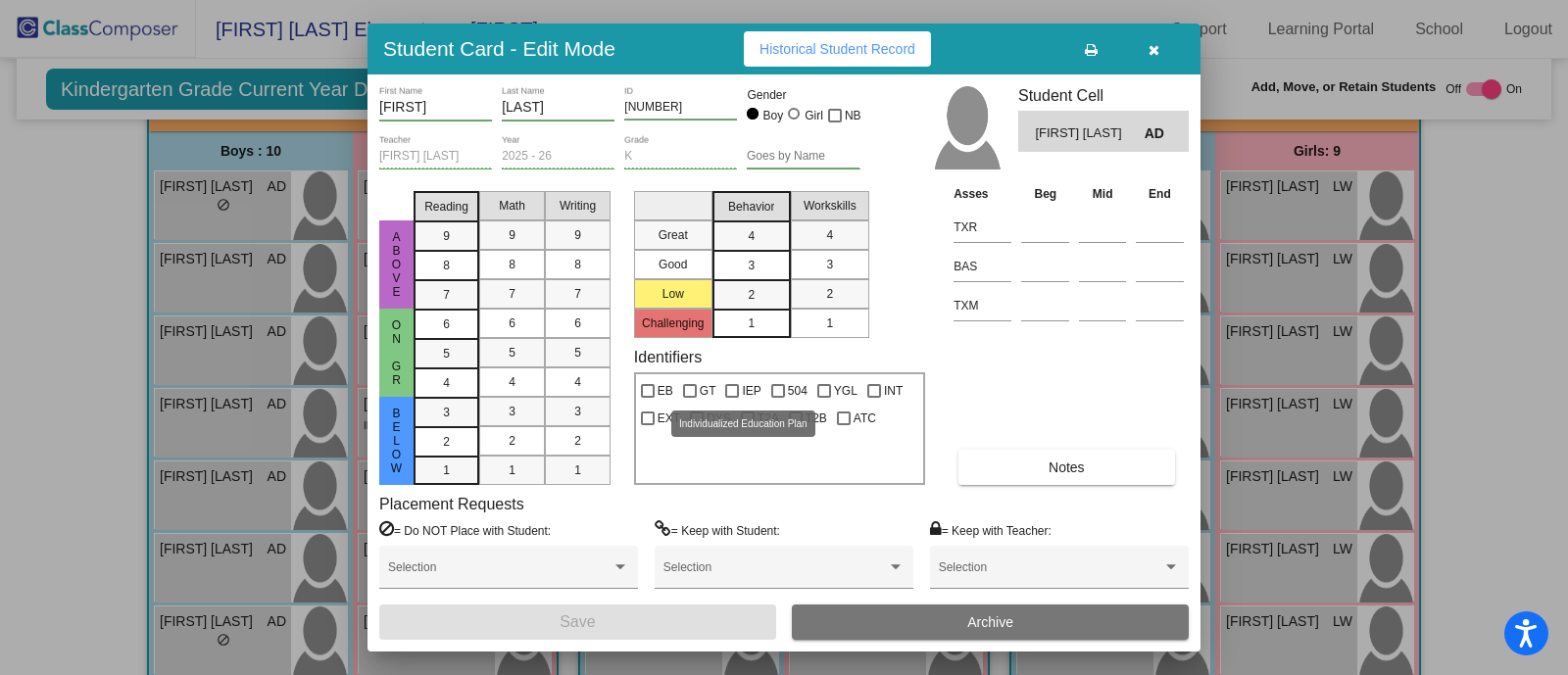click at bounding box center [732, 391] 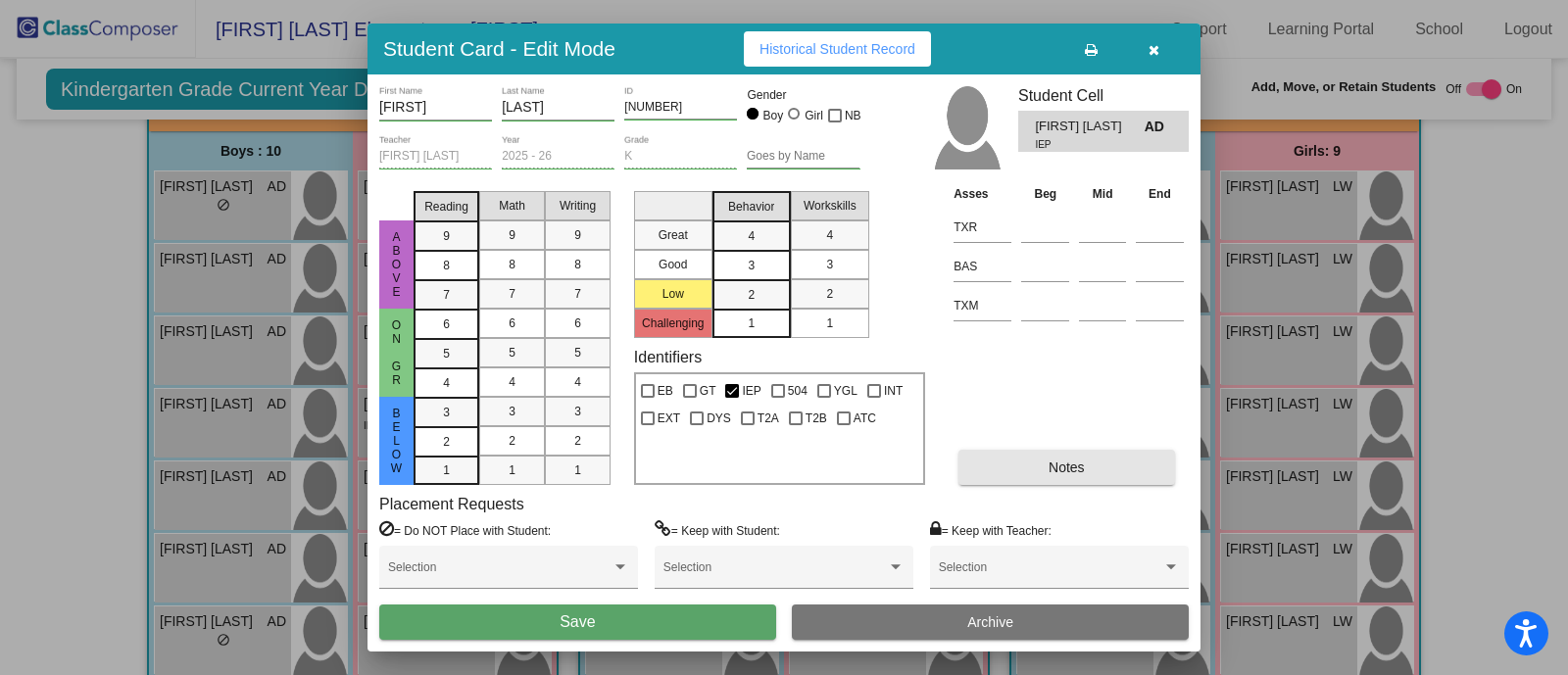 click on "Notes" at bounding box center (1066, 467) 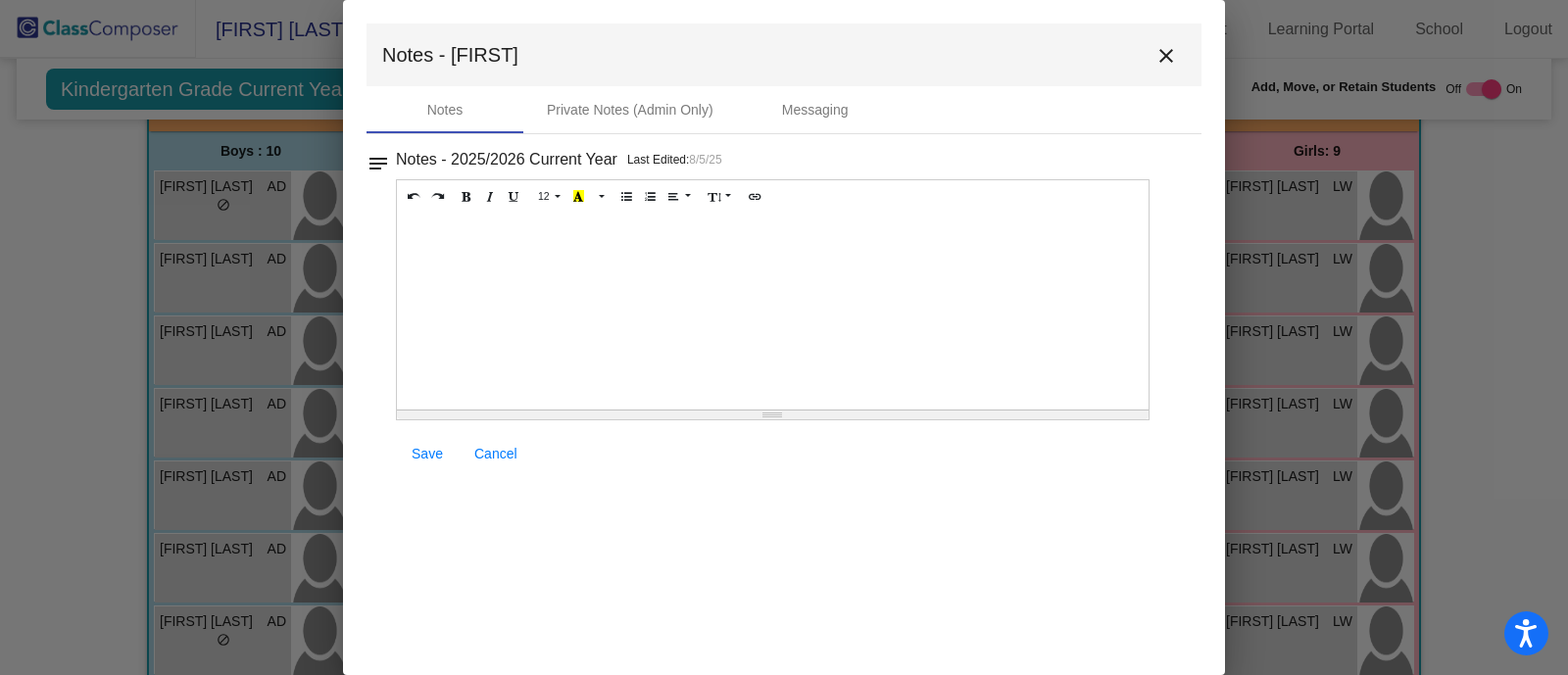 click at bounding box center (772, 312) 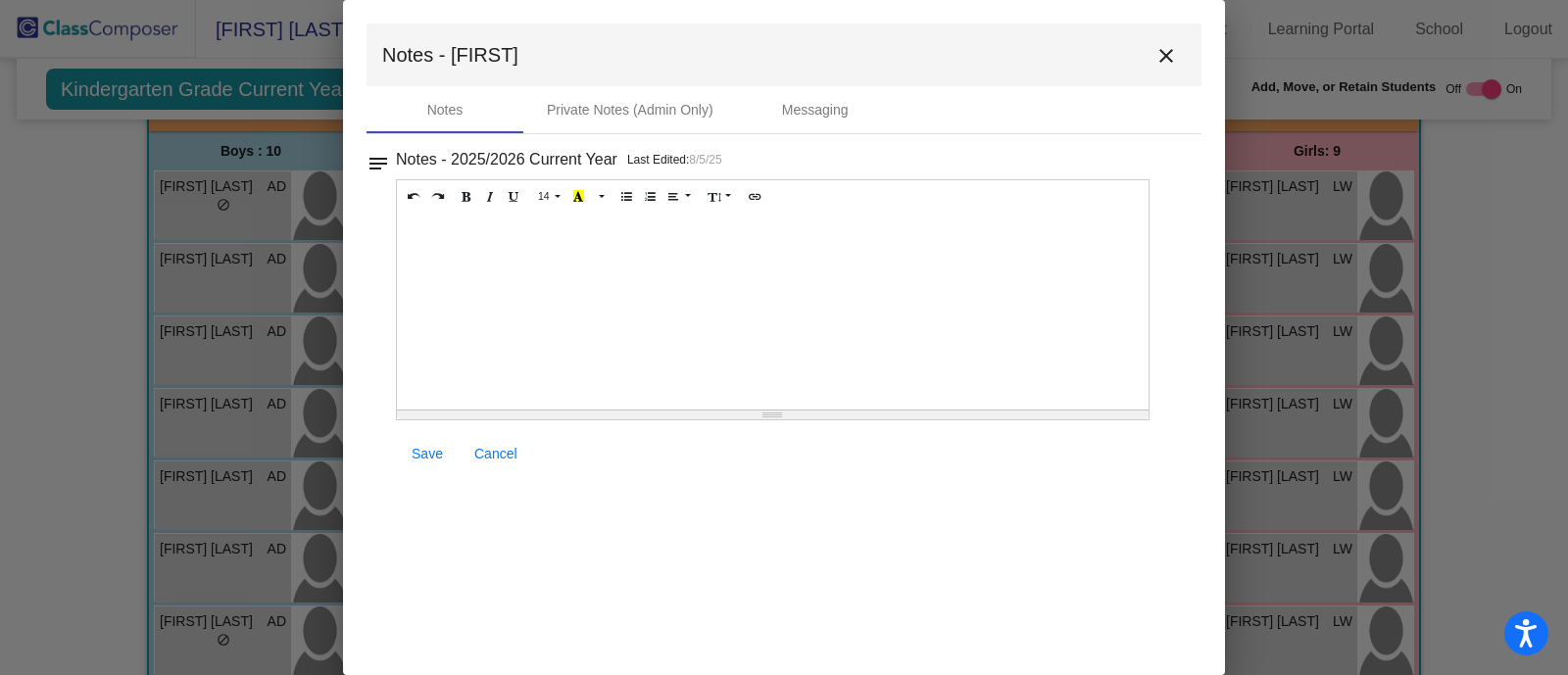 type 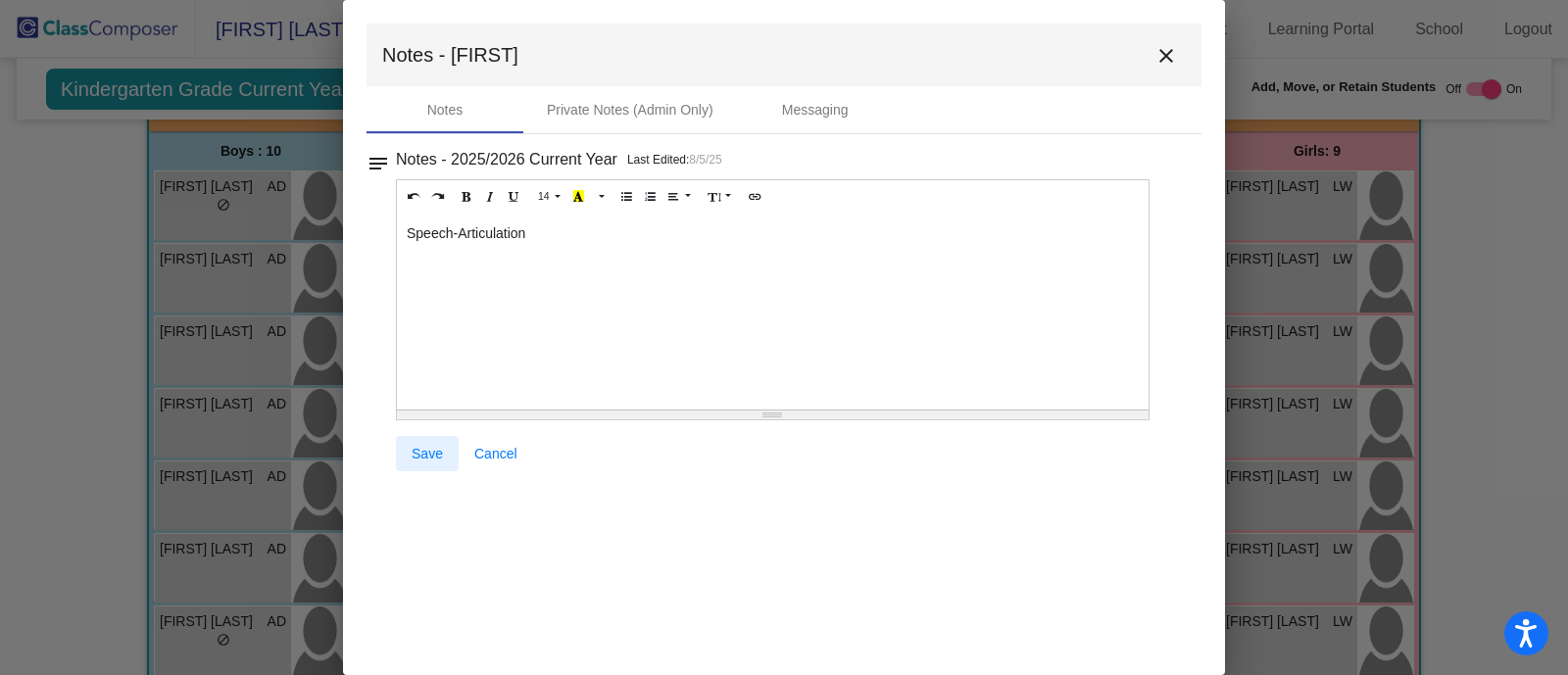 click on "Save" at bounding box center (427, 454) 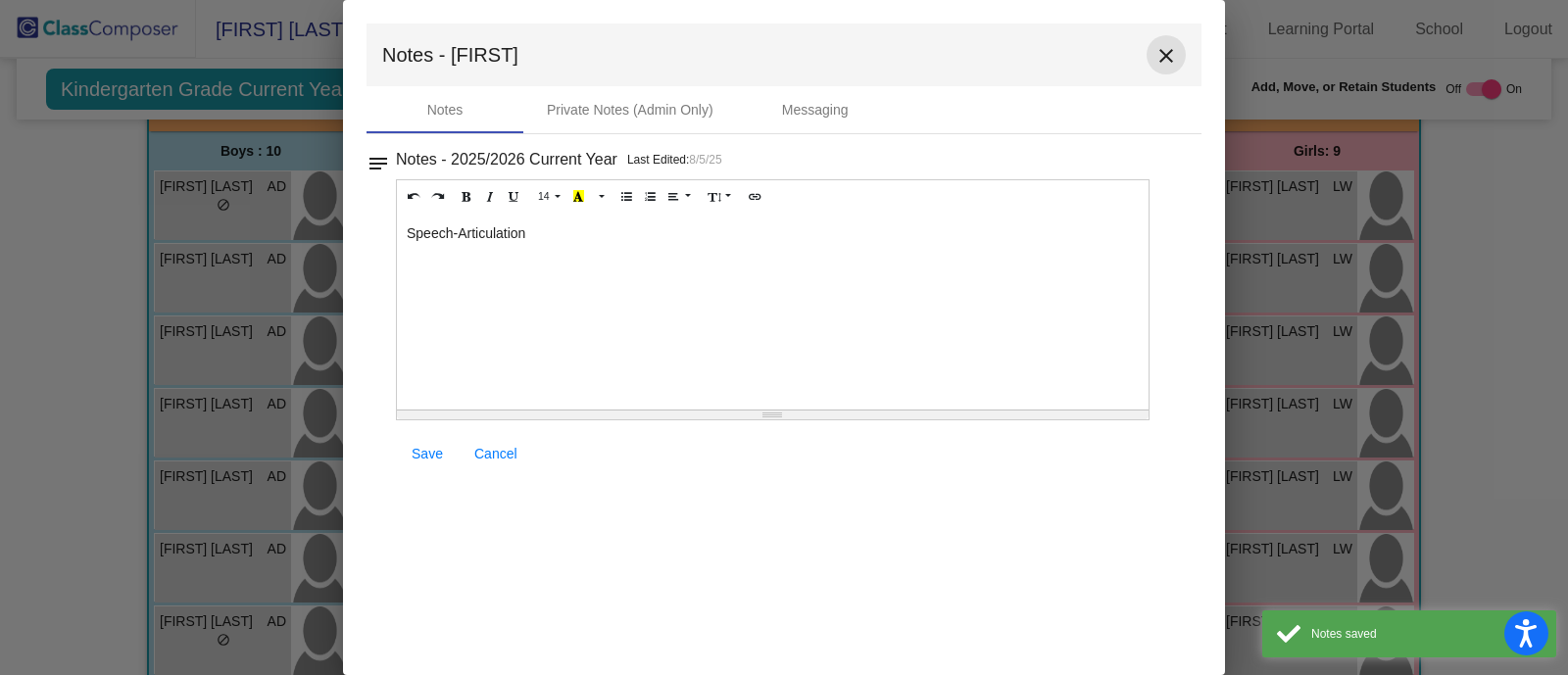 click on "close" at bounding box center [1166, 56] 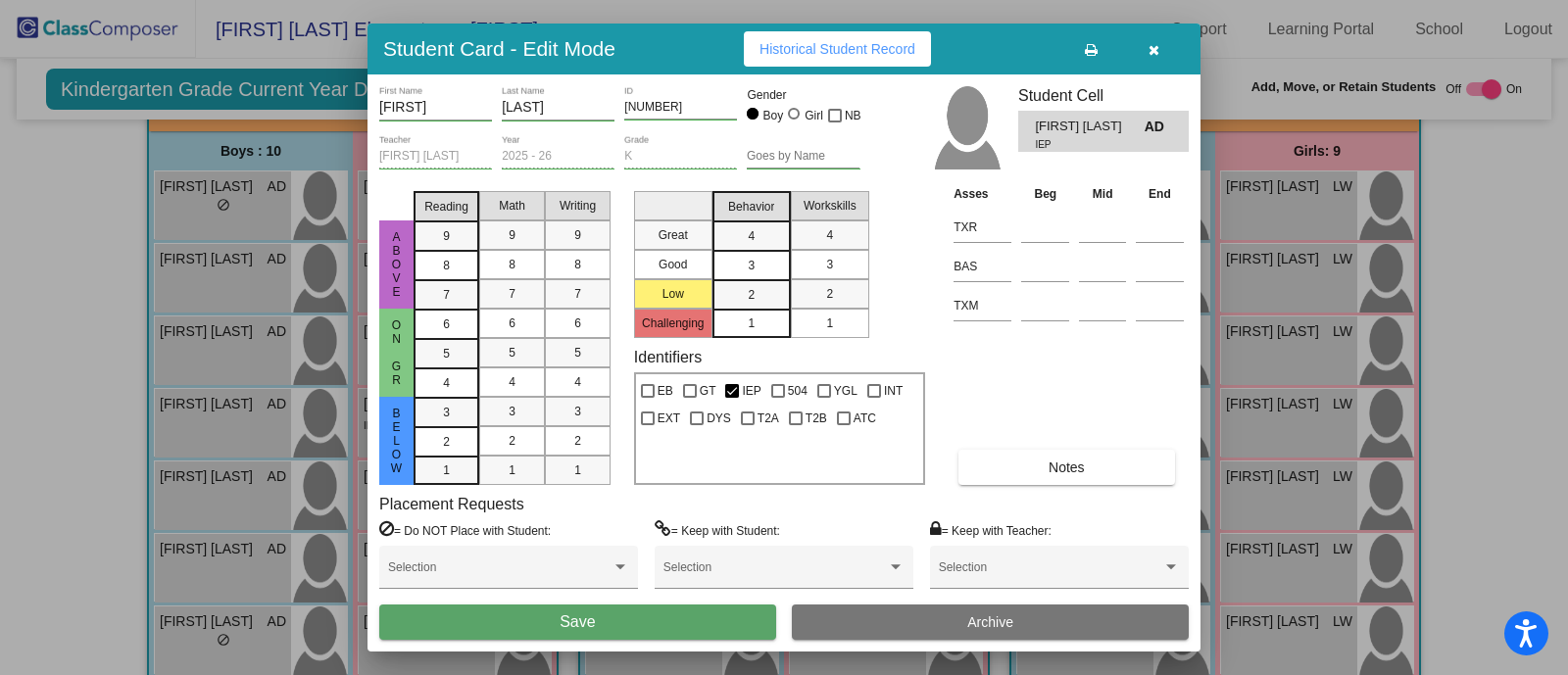 click at bounding box center (1153, 50) 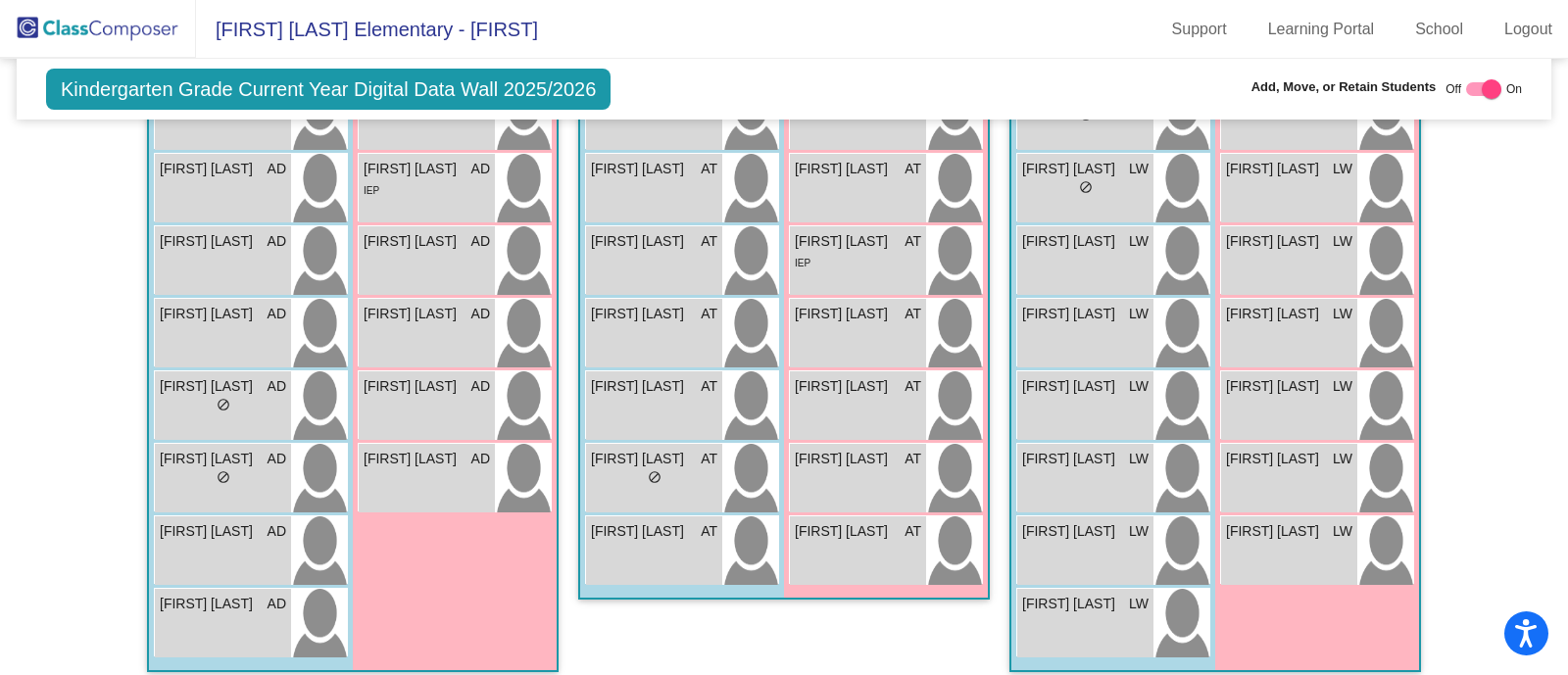 scroll, scrollTop: 739, scrollLeft: 0, axis: vertical 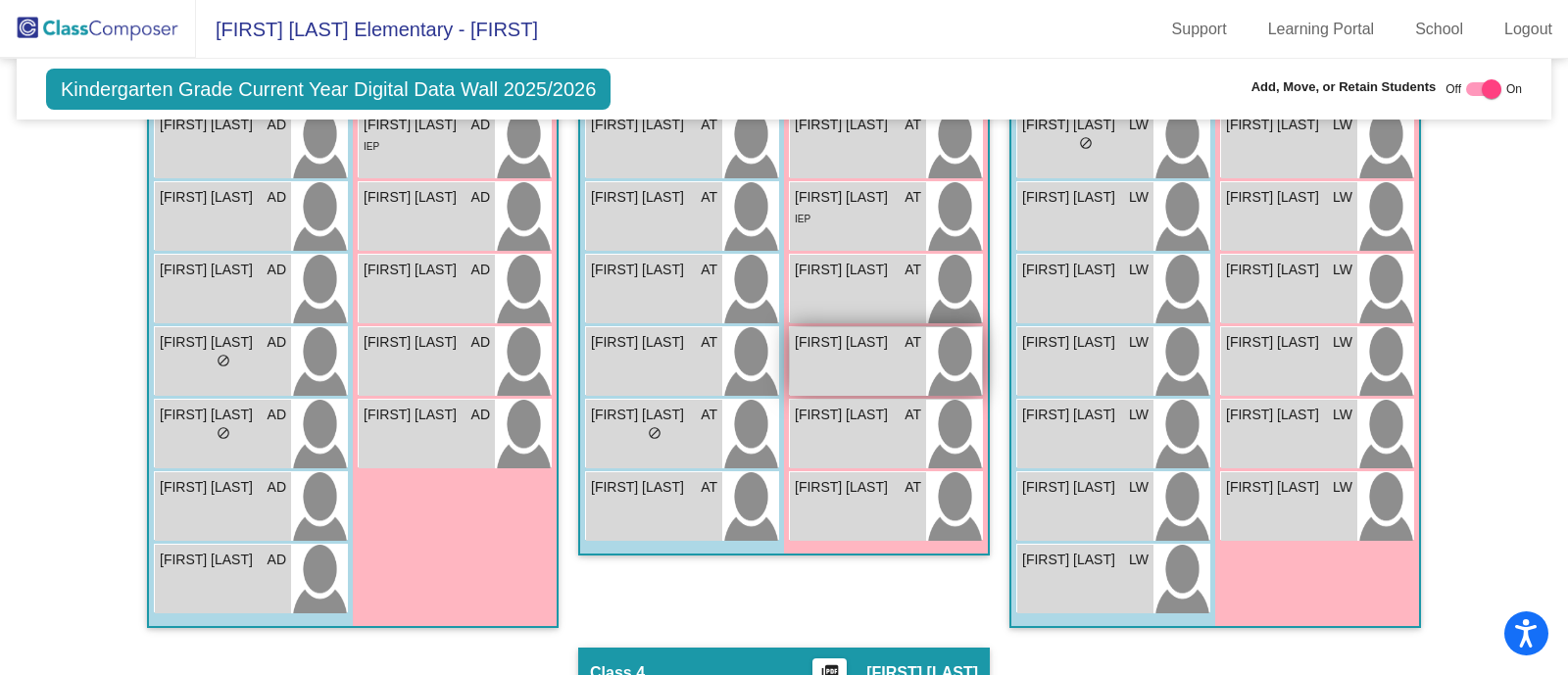 click on "Brynlee Scoggins AT lock do_not_disturb_alt" at bounding box center (858, 362) 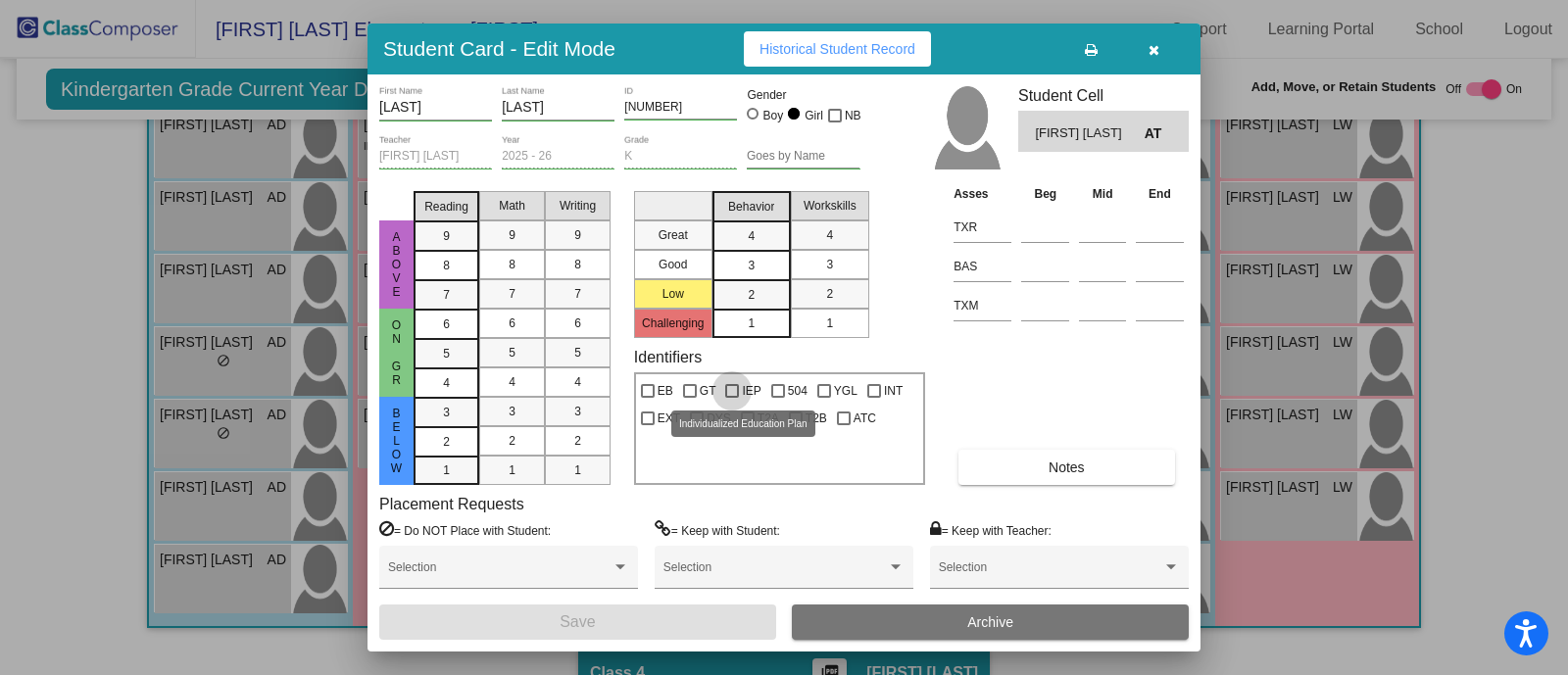 click at bounding box center [732, 391] 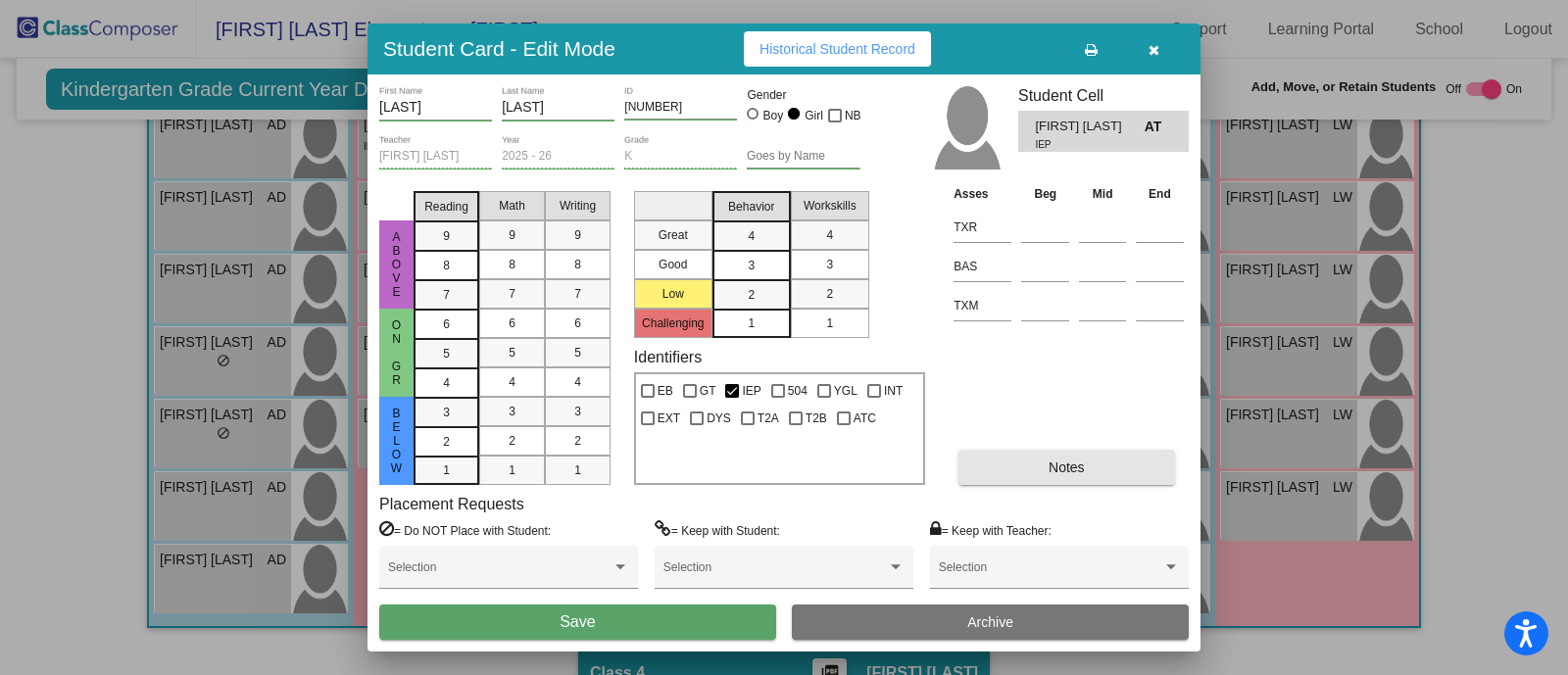 click on "Notes" at bounding box center [1066, 467] 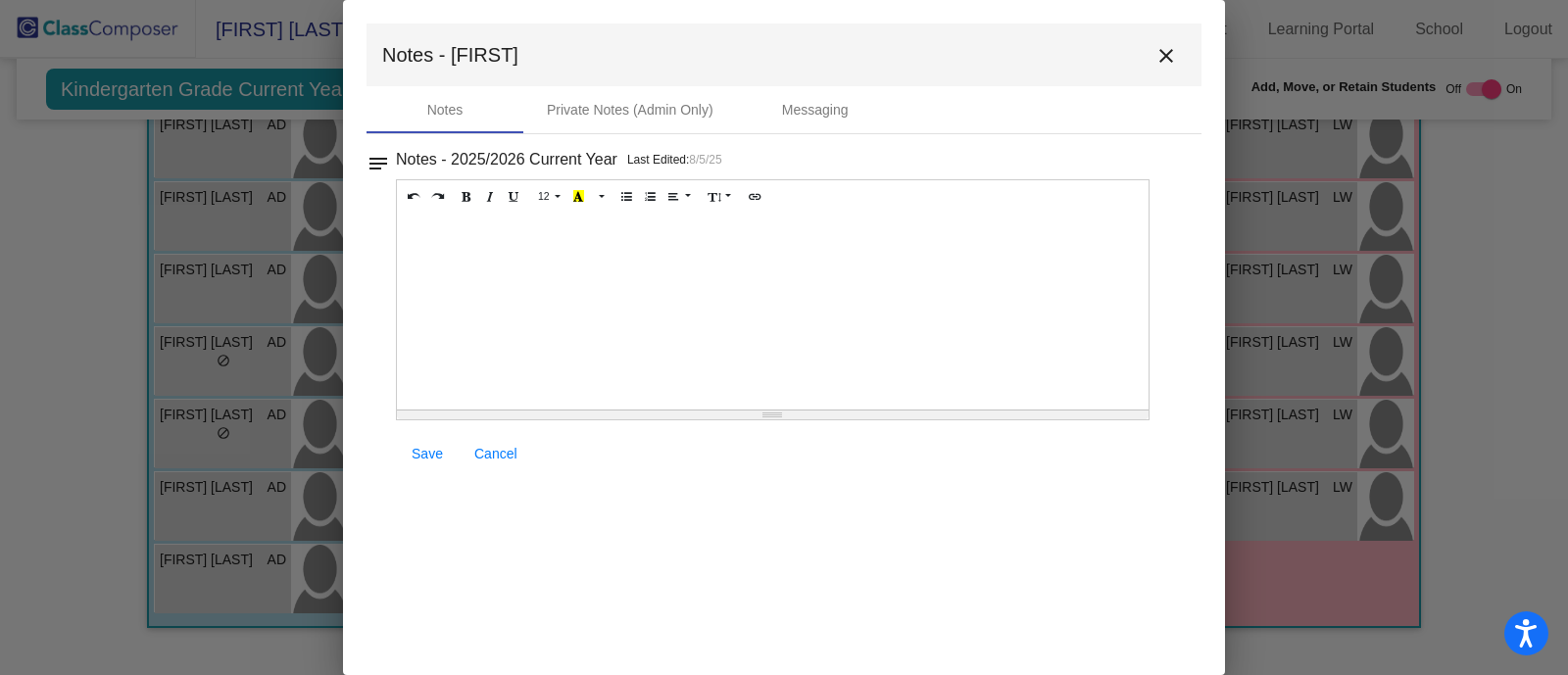 click at bounding box center [772, 312] 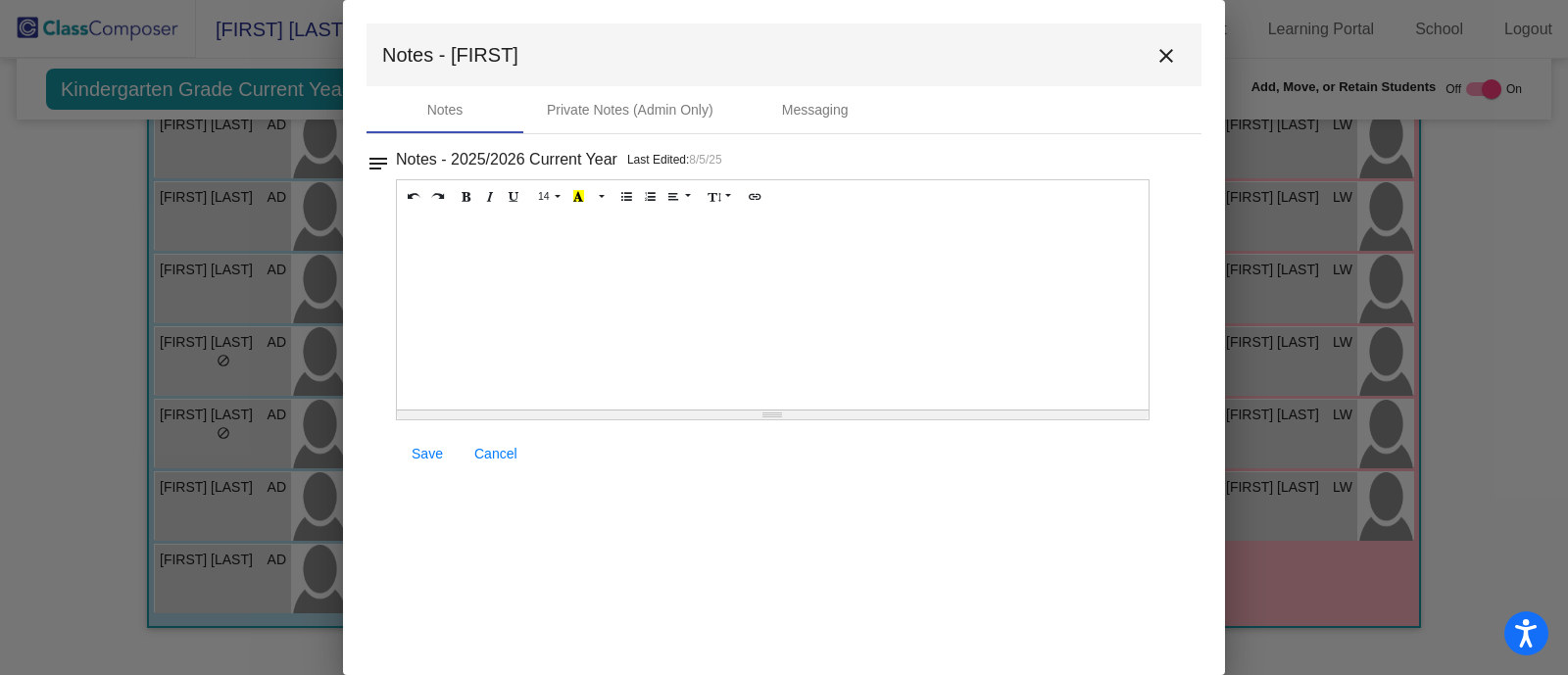 type 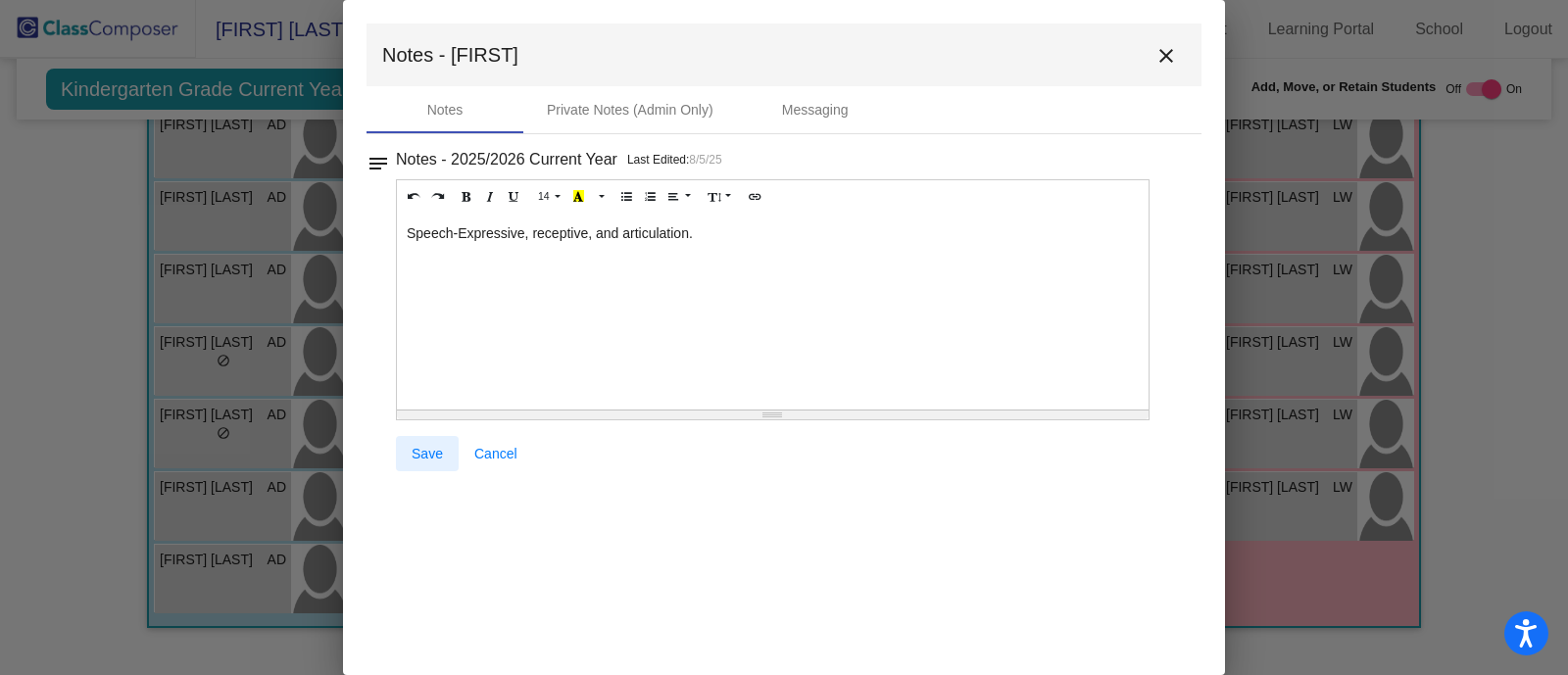 click on "Save" at bounding box center [427, 454] 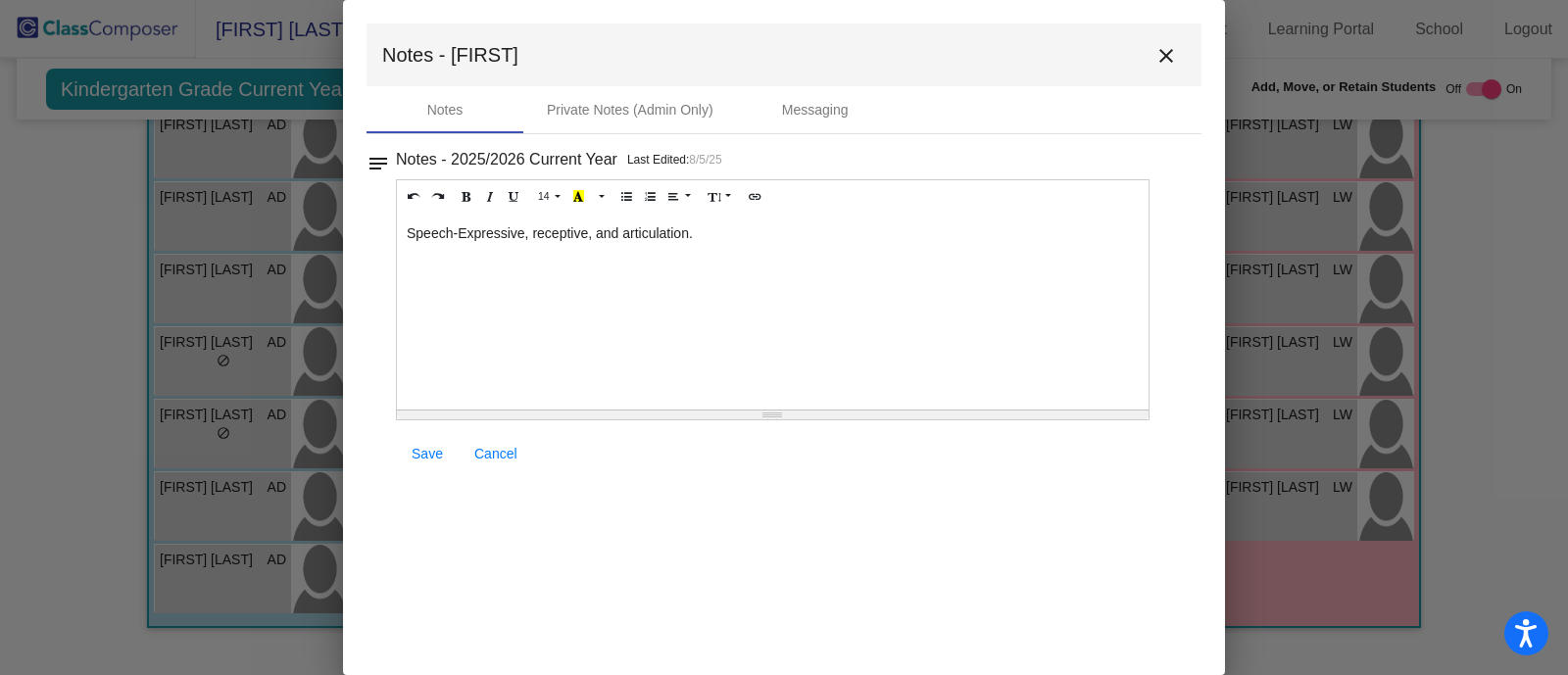 click on "close" at bounding box center (1166, 56) 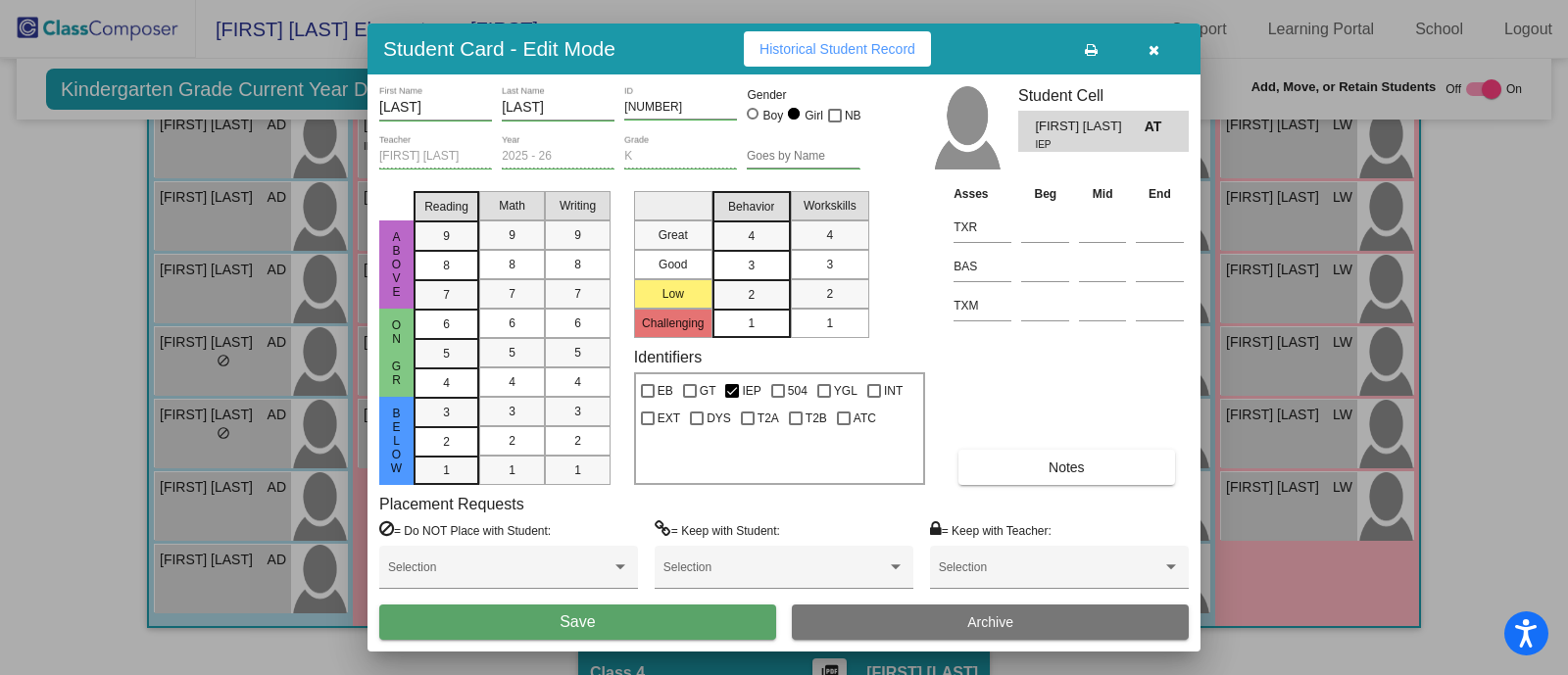 click at bounding box center [1153, 50] 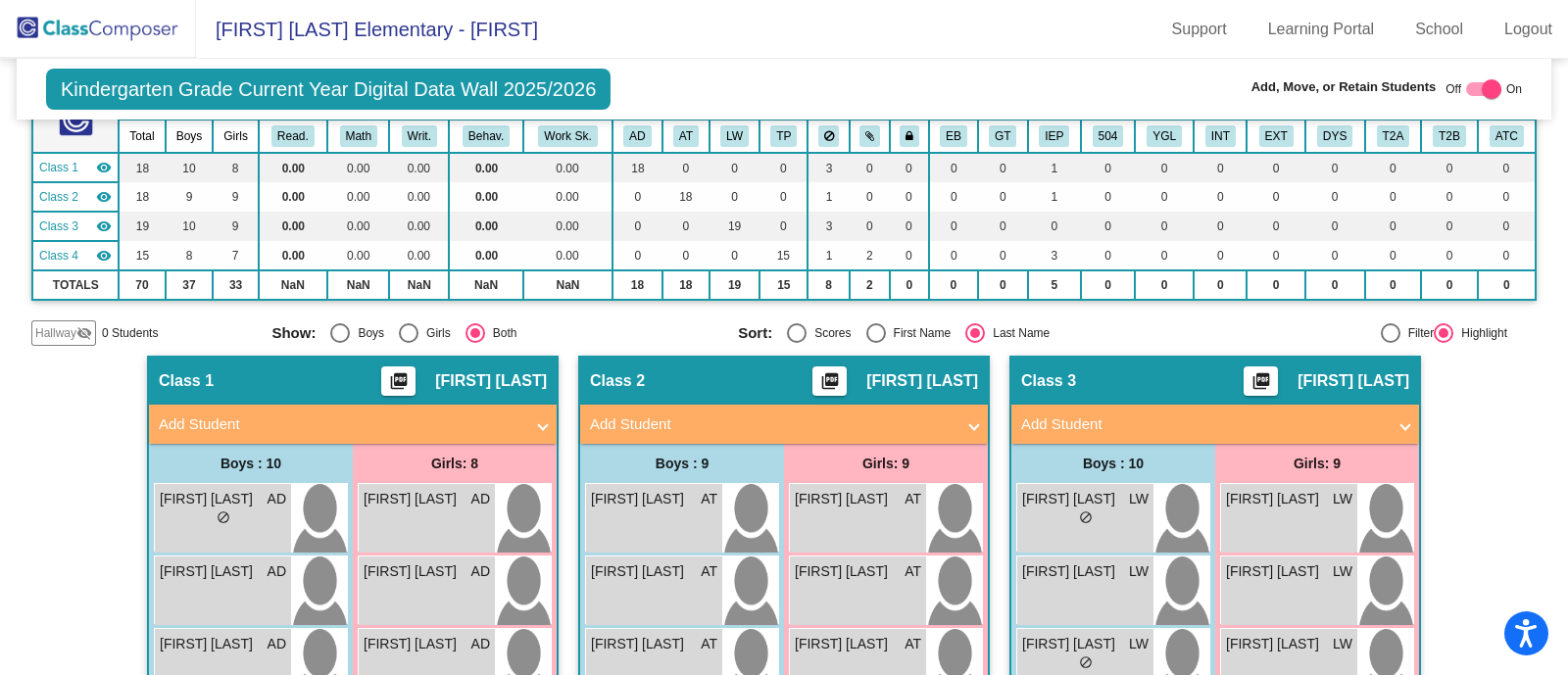 scroll, scrollTop: 0, scrollLeft: 0, axis: both 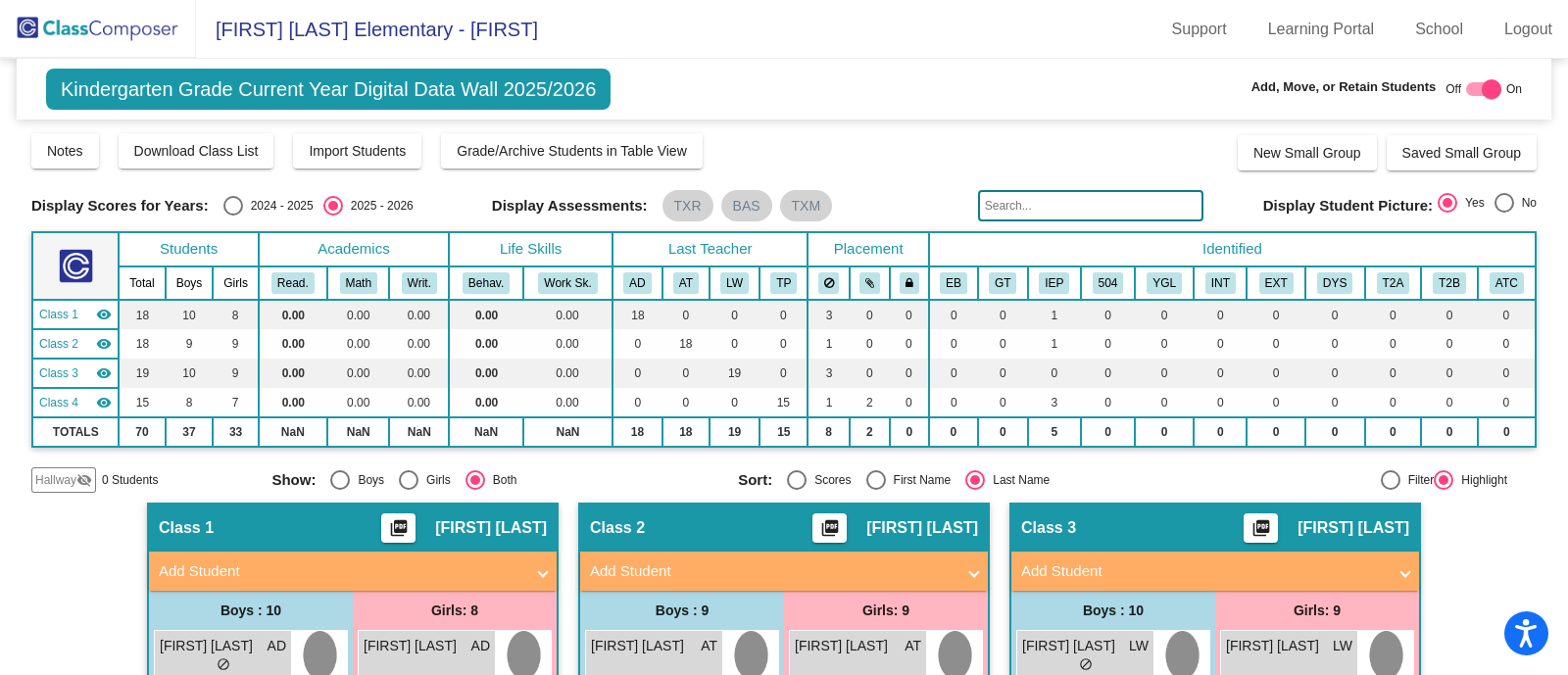 click 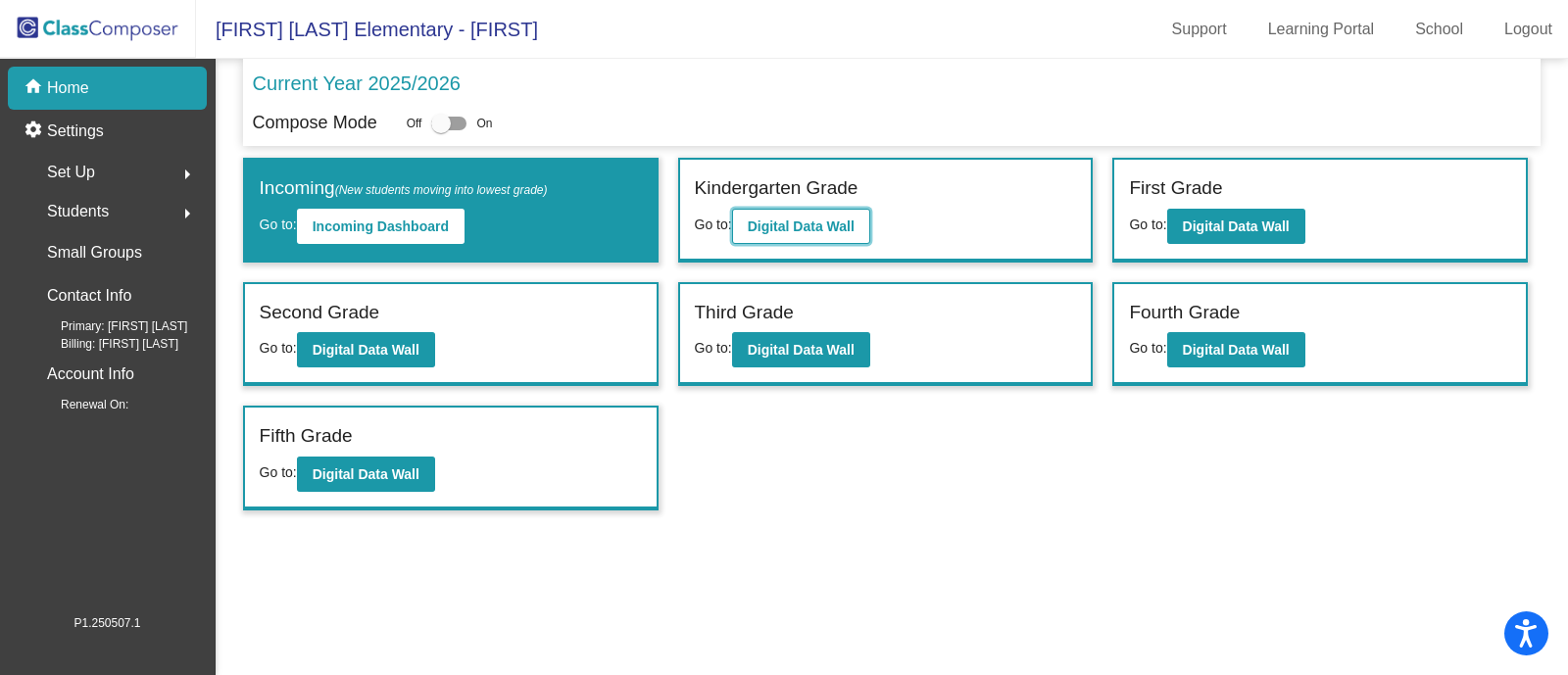 click on "Digital Data Wall" 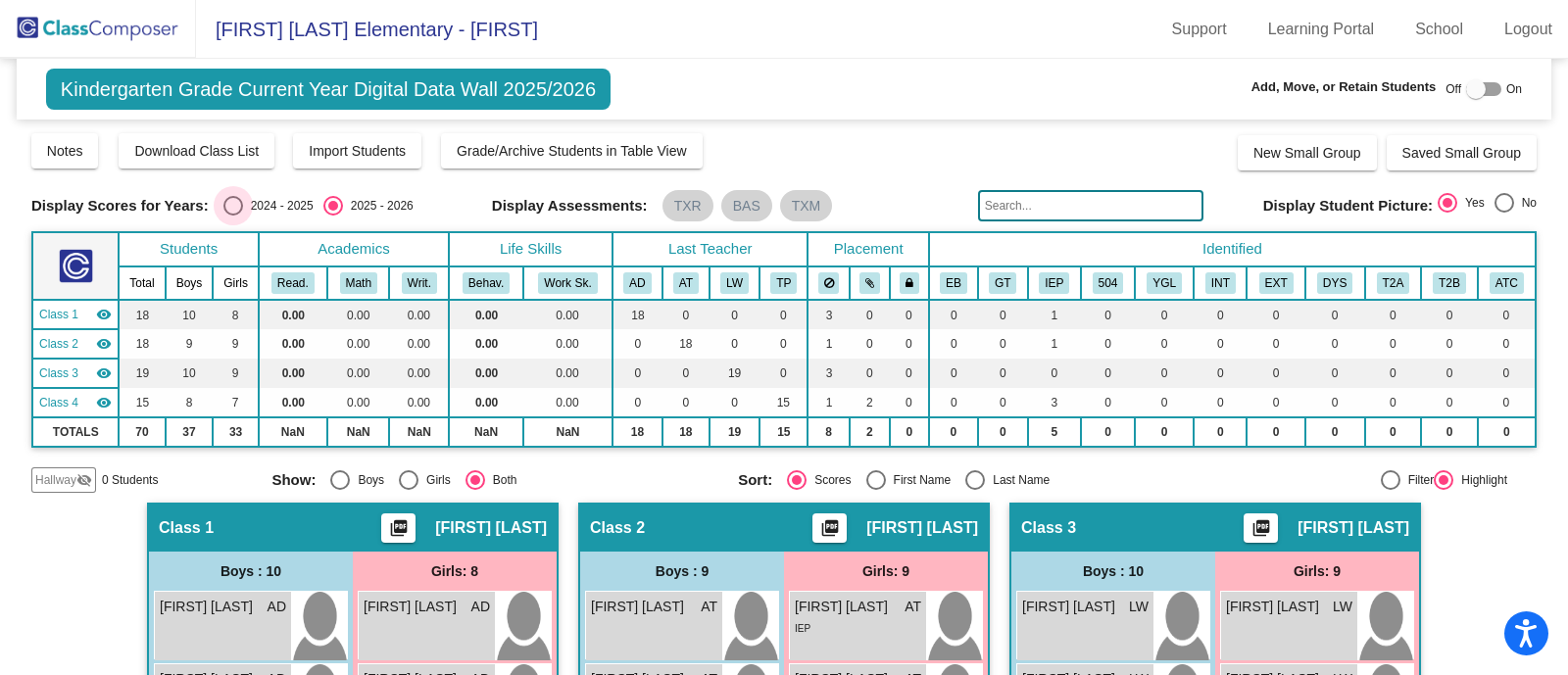 click at bounding box center (233, 206) 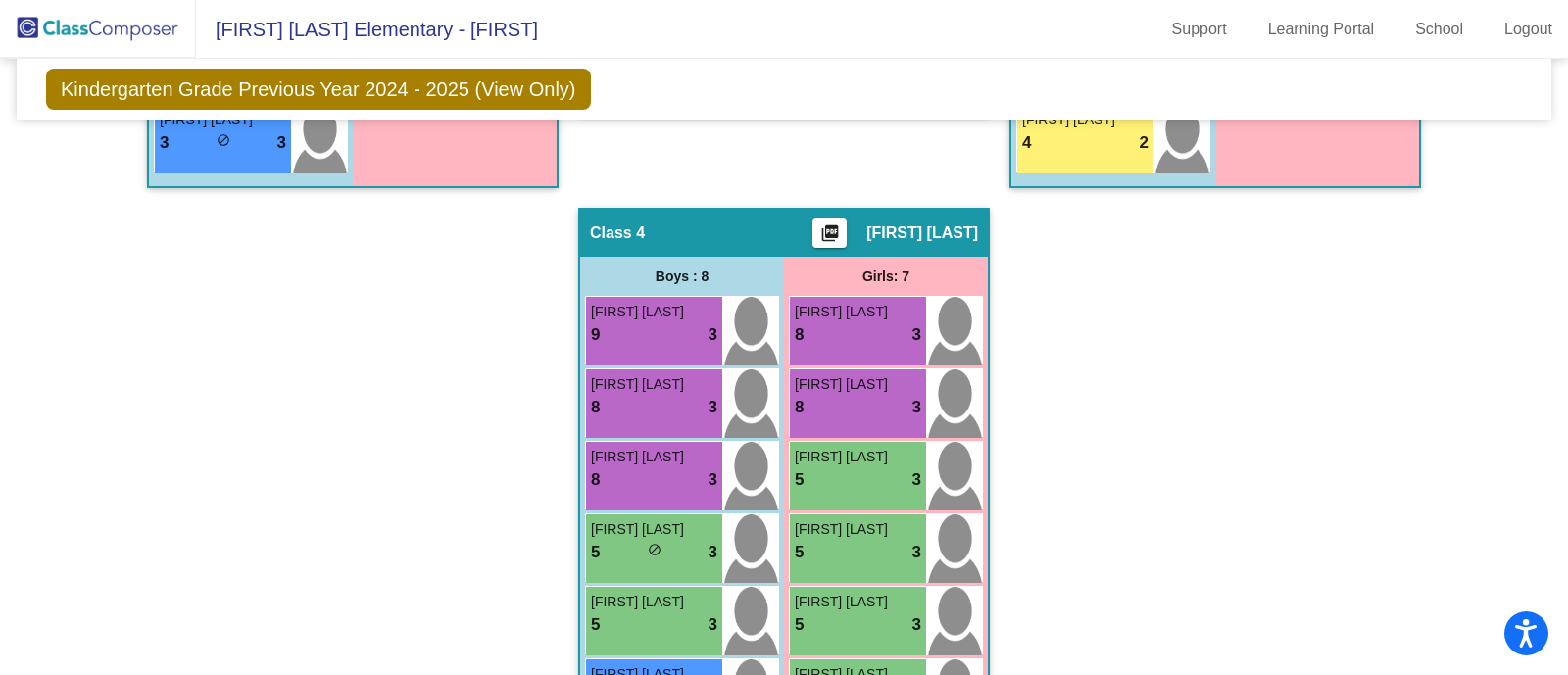 scroll, scrollTop: 1137, scrollLeft: 0, axis: vertical 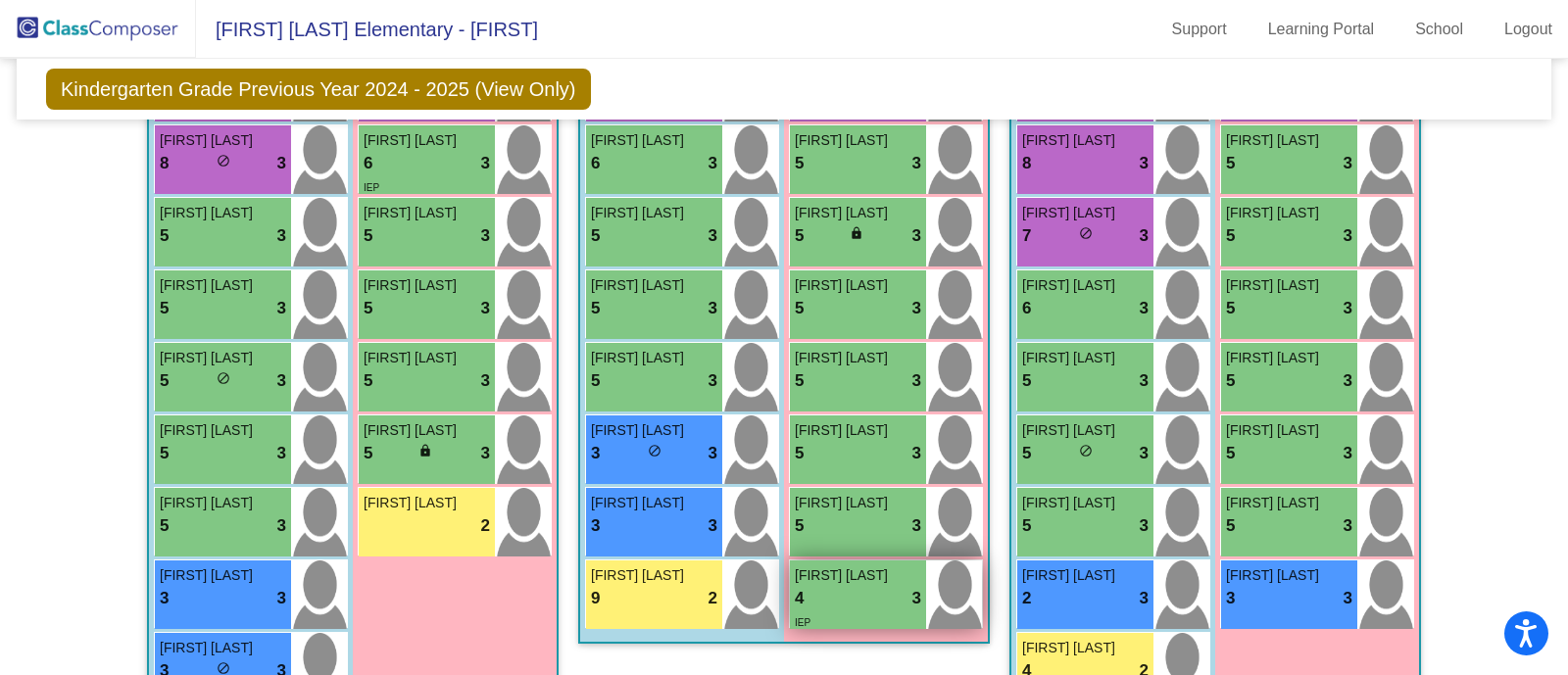 click on "4 lock do_not_disturb_alt 3" at bounding box center (858, 599) 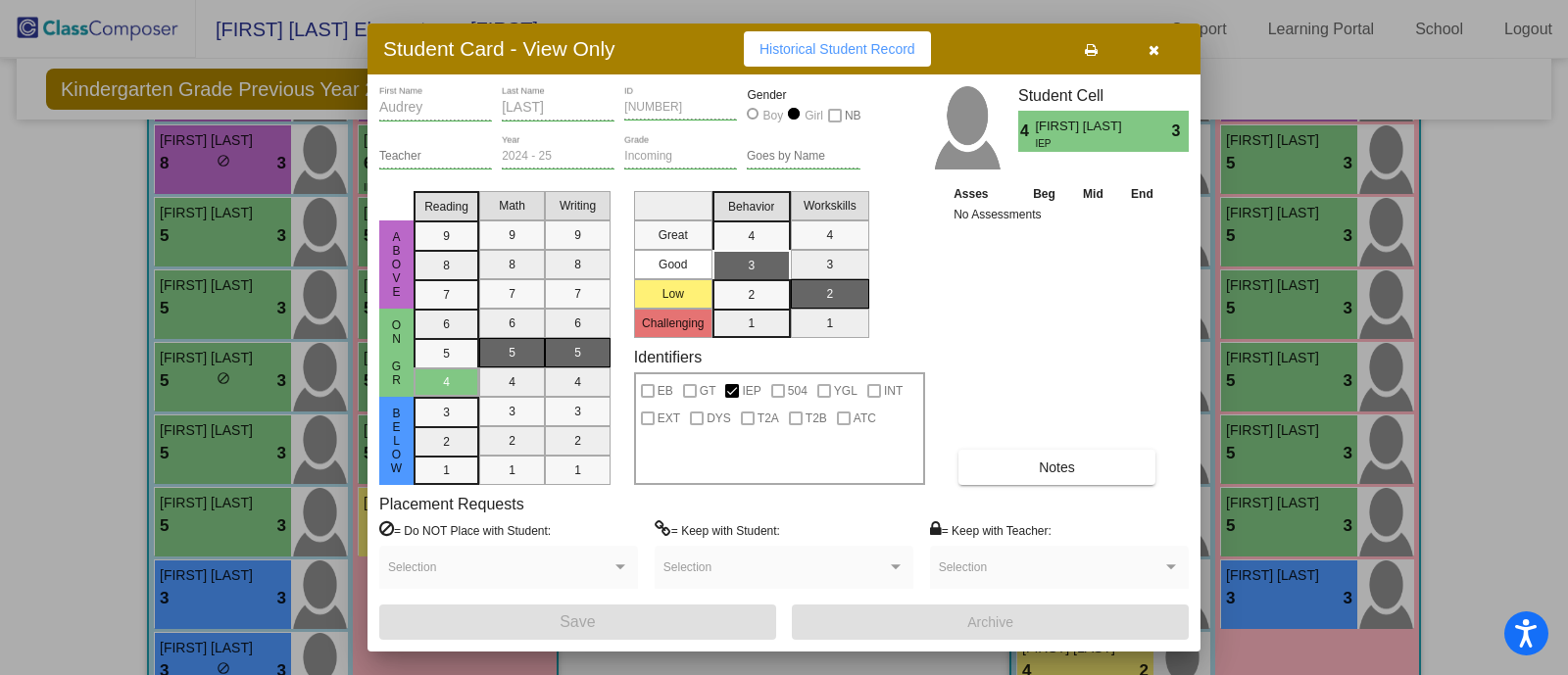 click at bounding box center (1153, 49) 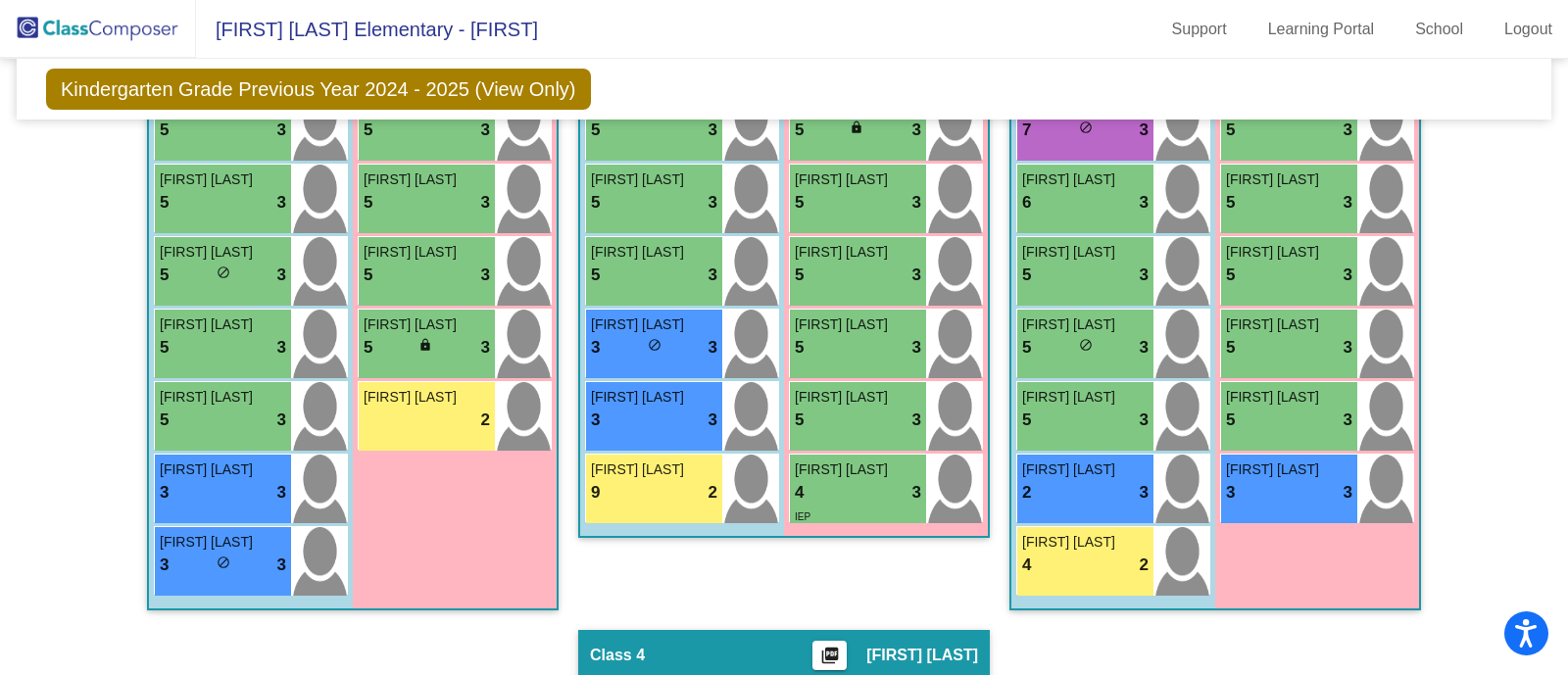 scroll, scrollTop: 715, scrollLeft: 0, axis: vertical 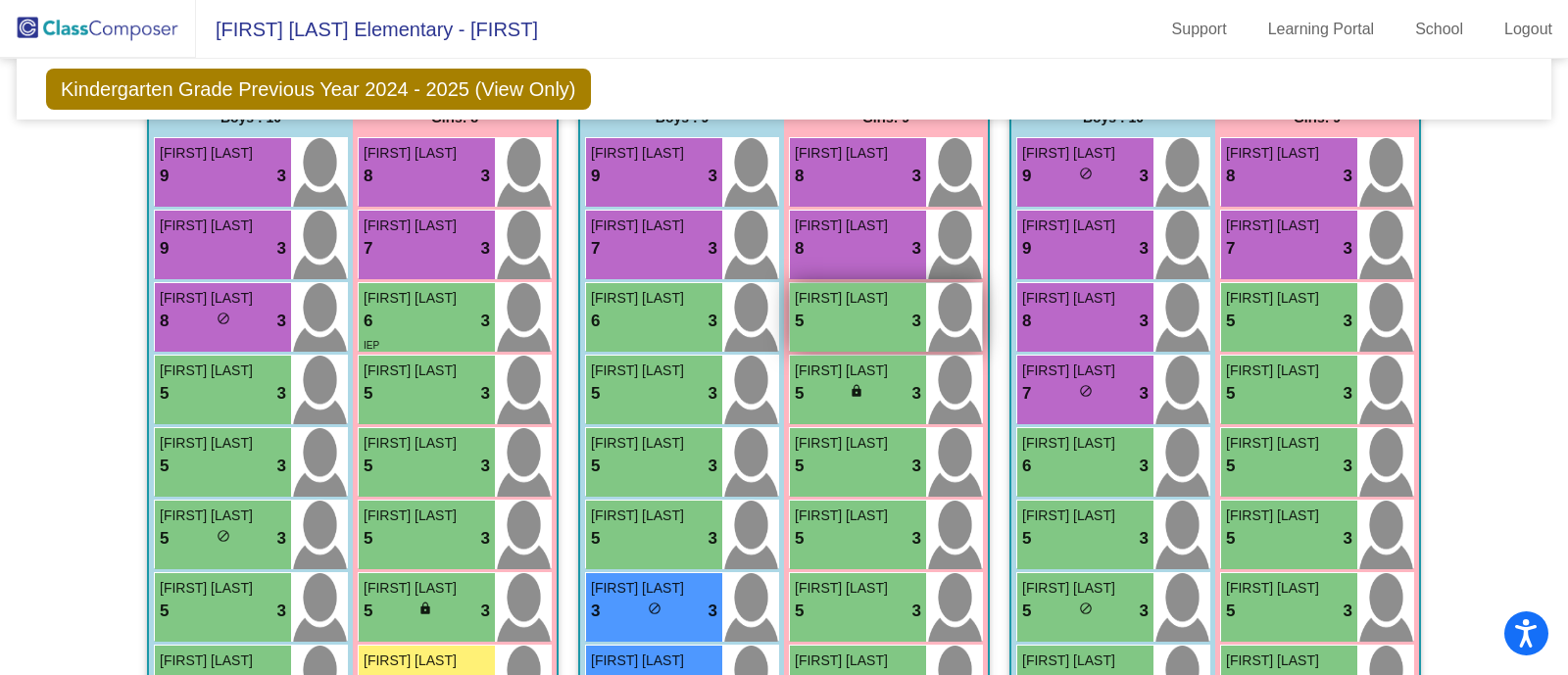click on "5 lock do_not_disturb_alt 3" at bounding box center (858, 321) 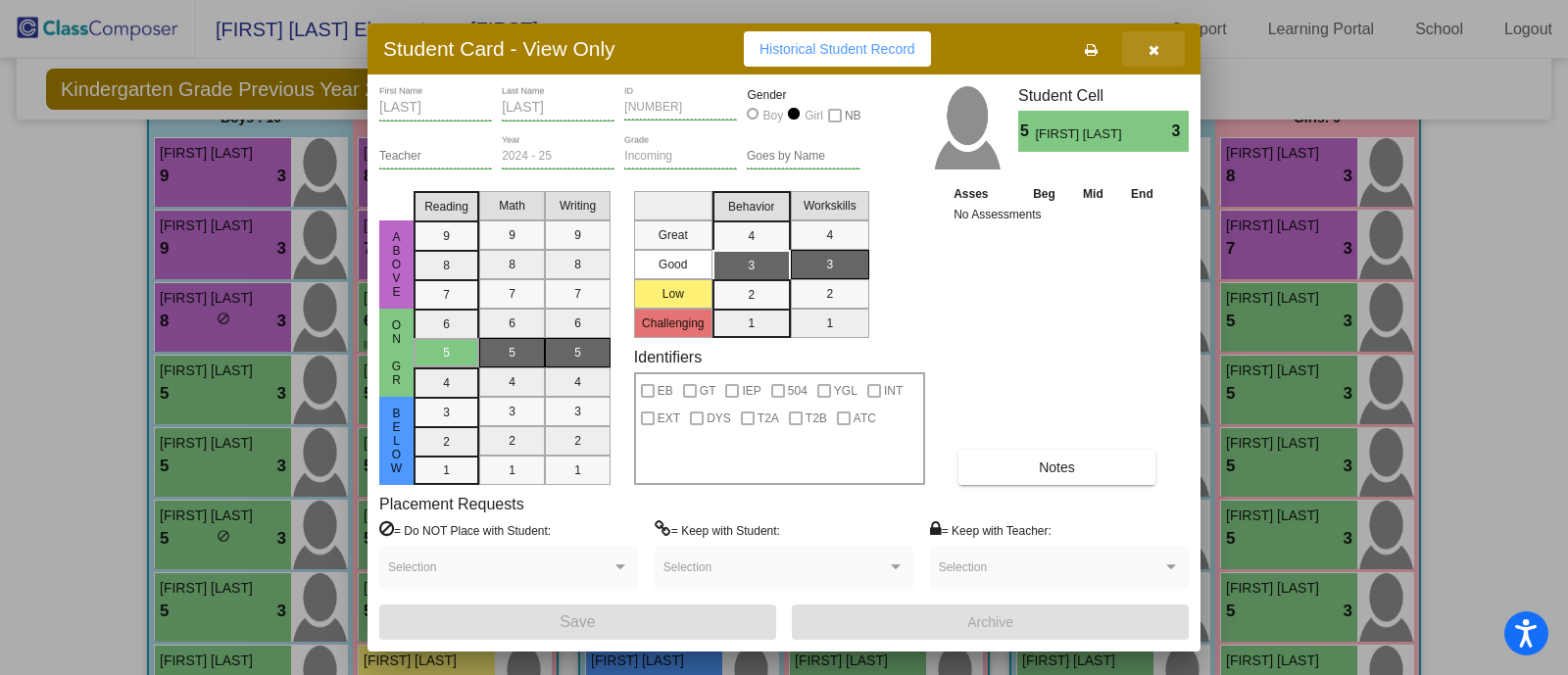 click at bounding box center [1153, 50] 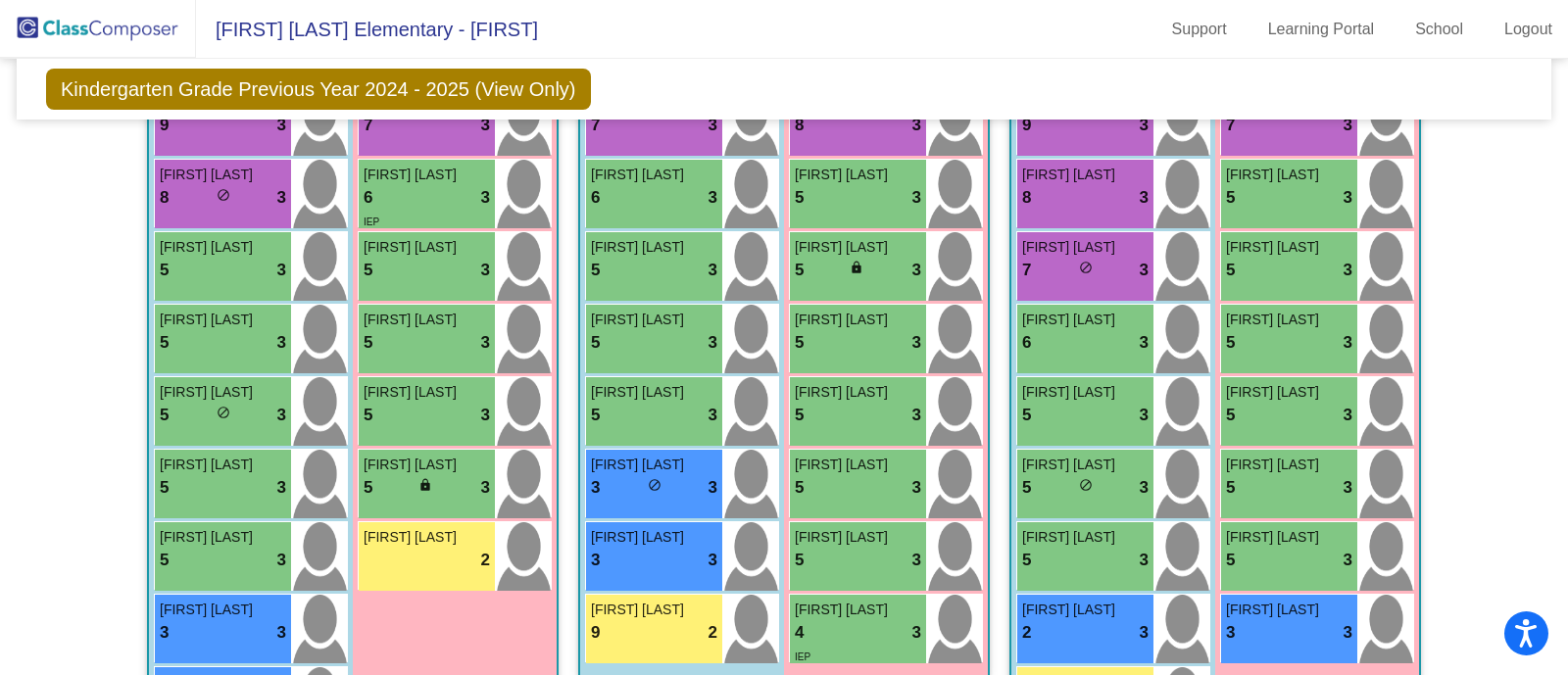 scroll, scrollTop: 593, scrollLeft: 0, axis: vertical 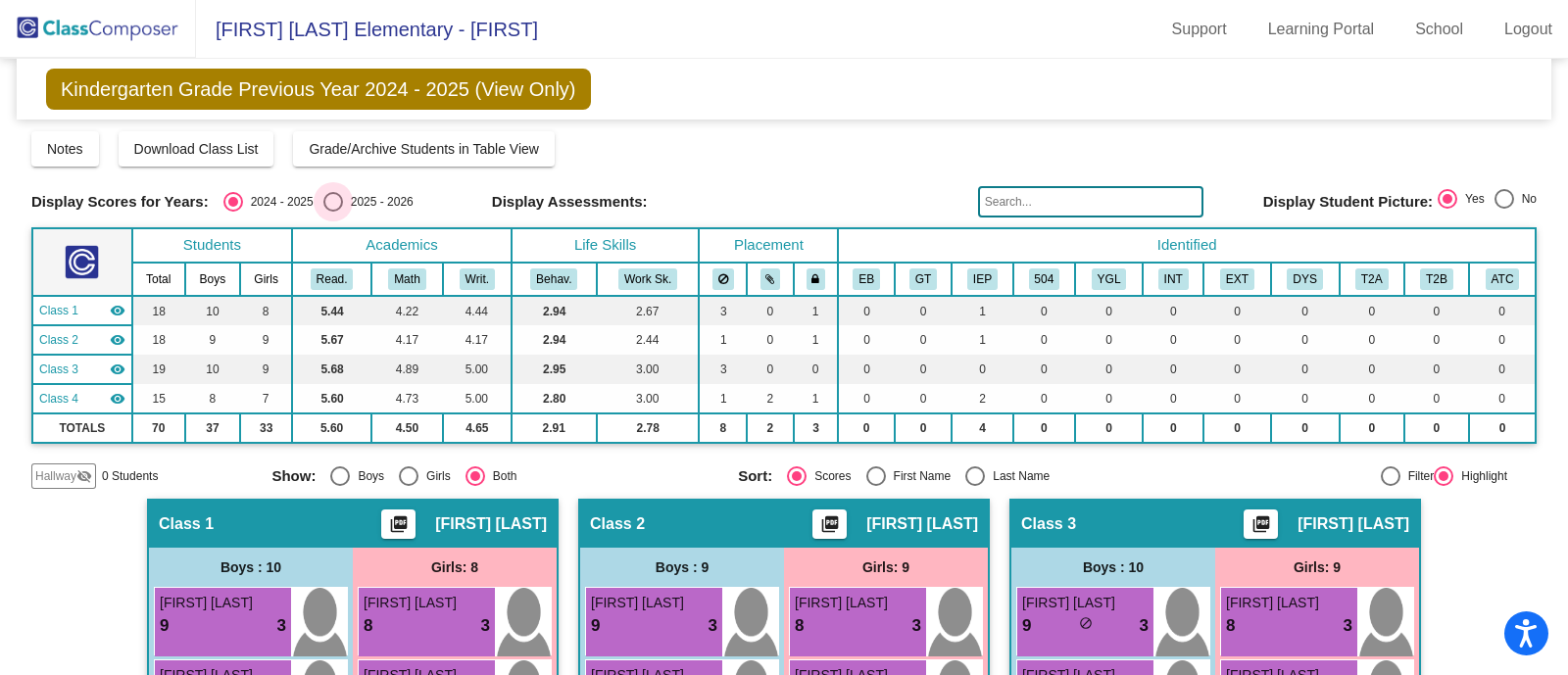 click at bounding box center [333, 202] 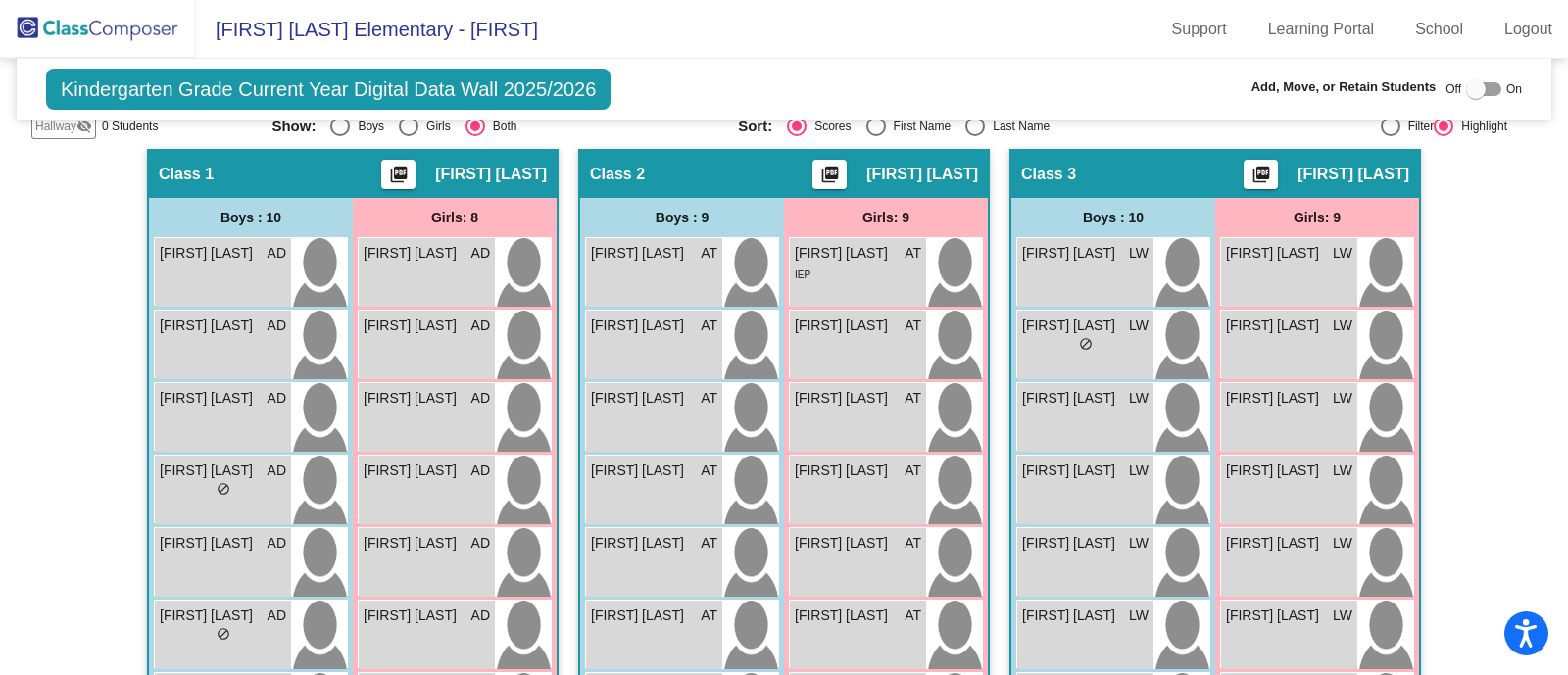 scroll, scrollTop: 357, scrollLeft: 0, axis: vertical 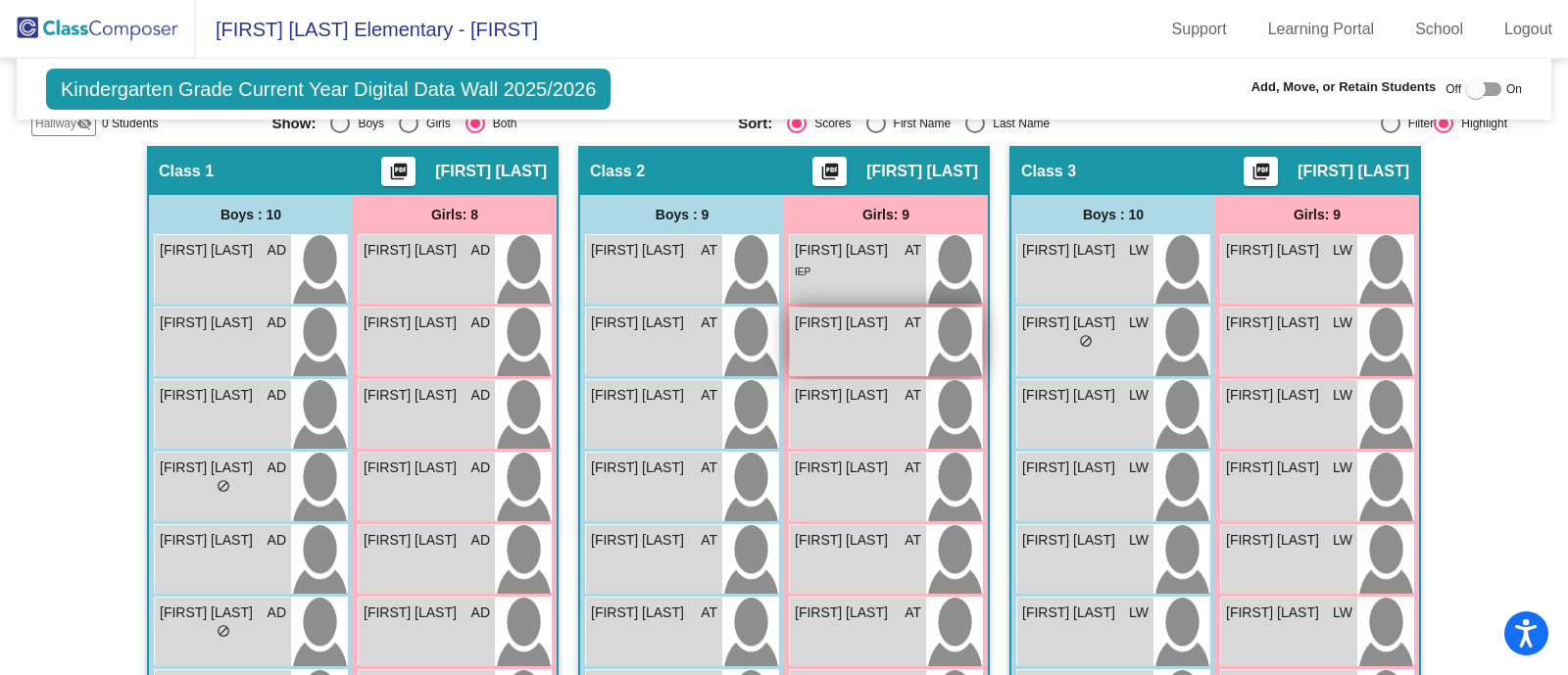 click on "Brynlee Scoggins AT lock do_not_disturb_alt" at bounding box center [858, 342] 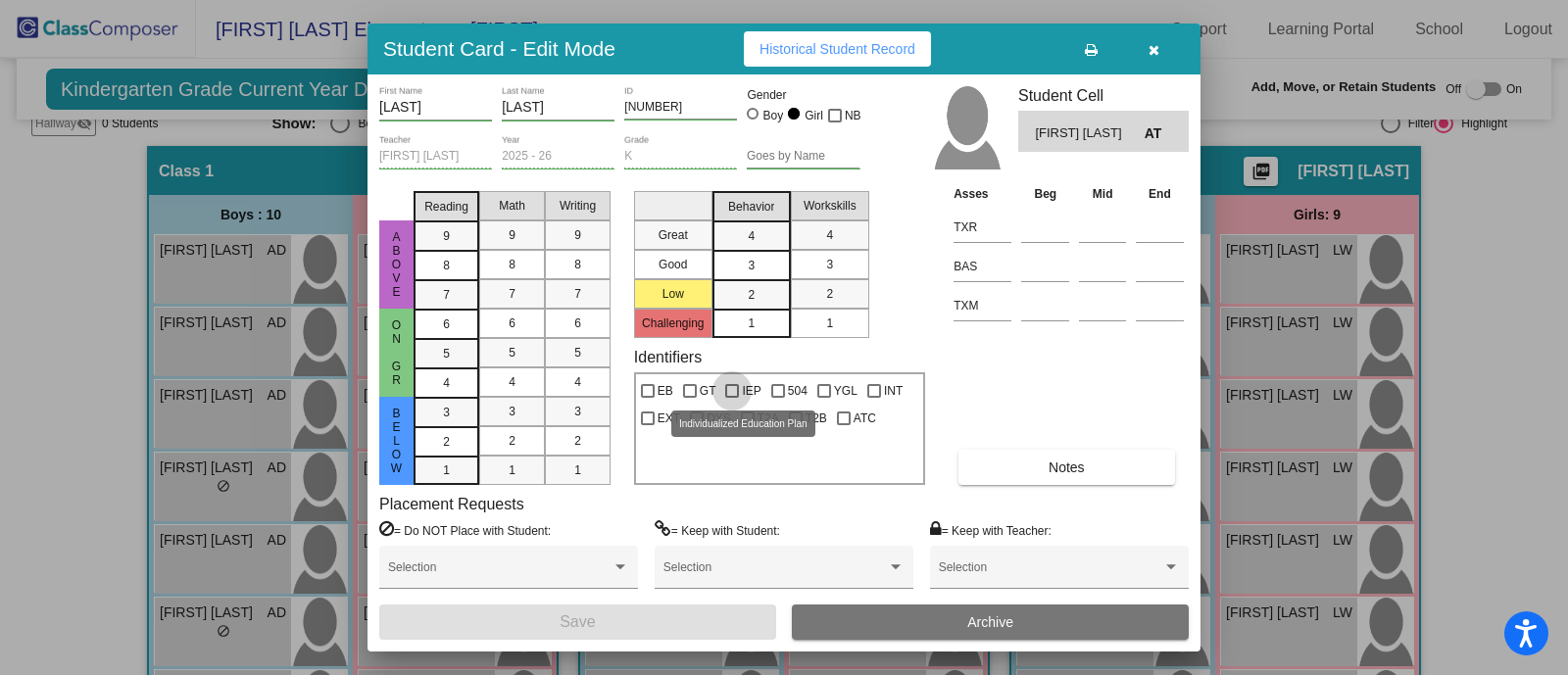 click at bounding box center (732, 391) 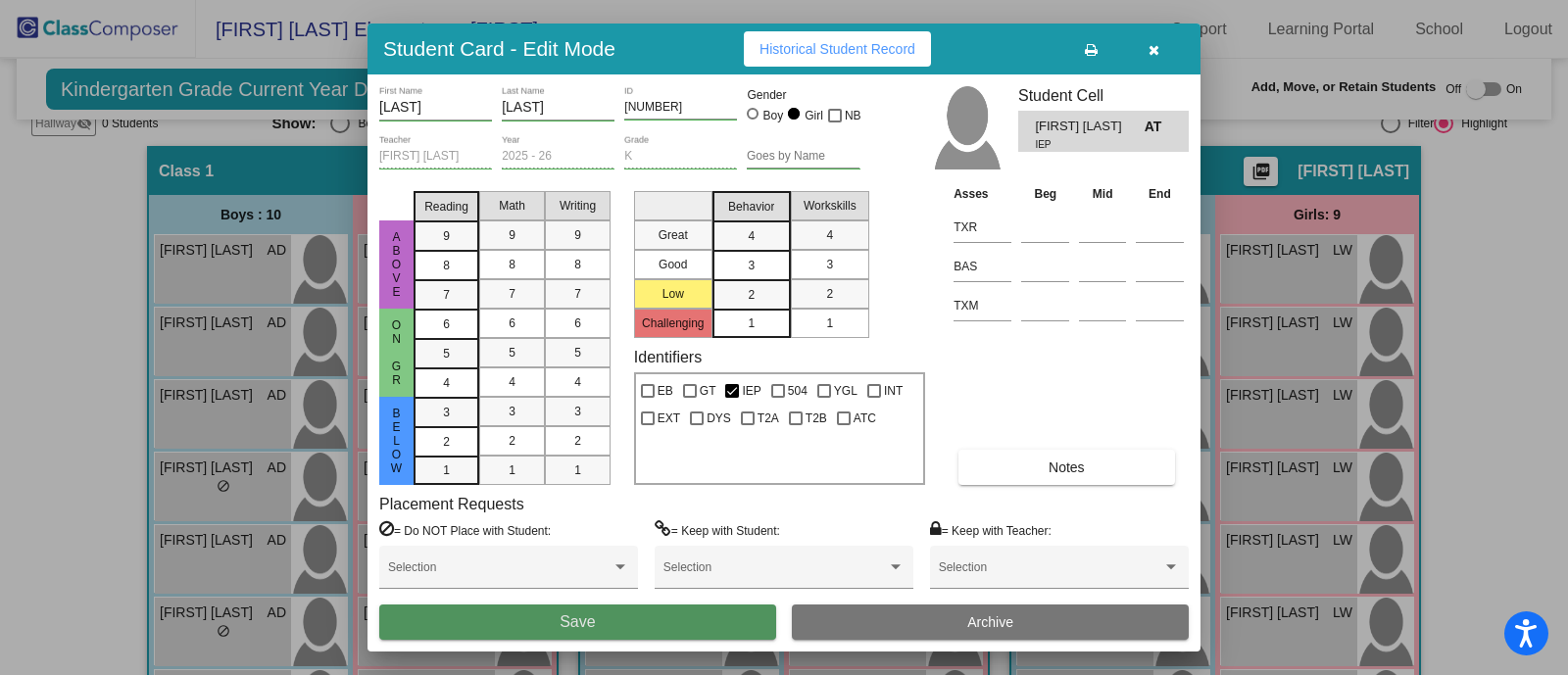 click on "Save" at bounding box center (577, 622) 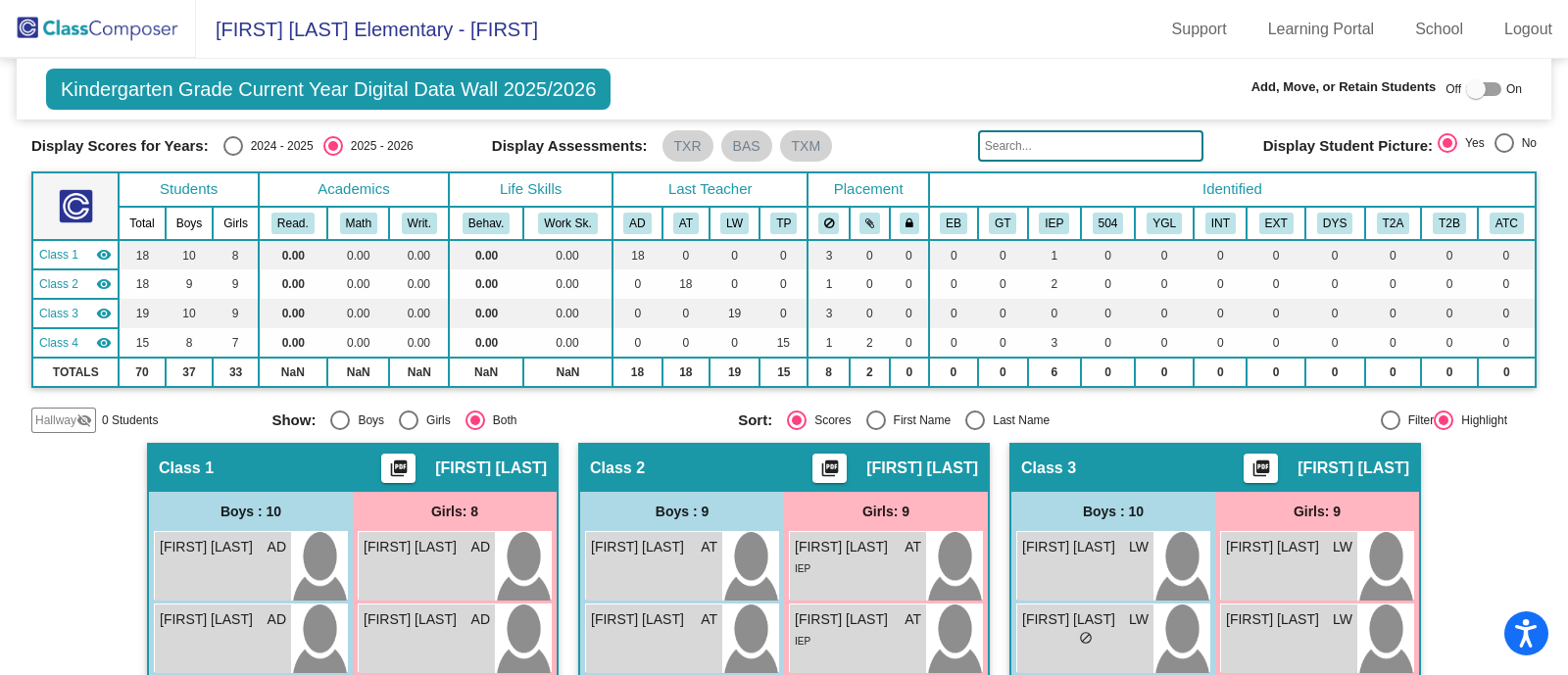 scroll, scrollTop: 36, scrollLeft: 0, axis: vertical 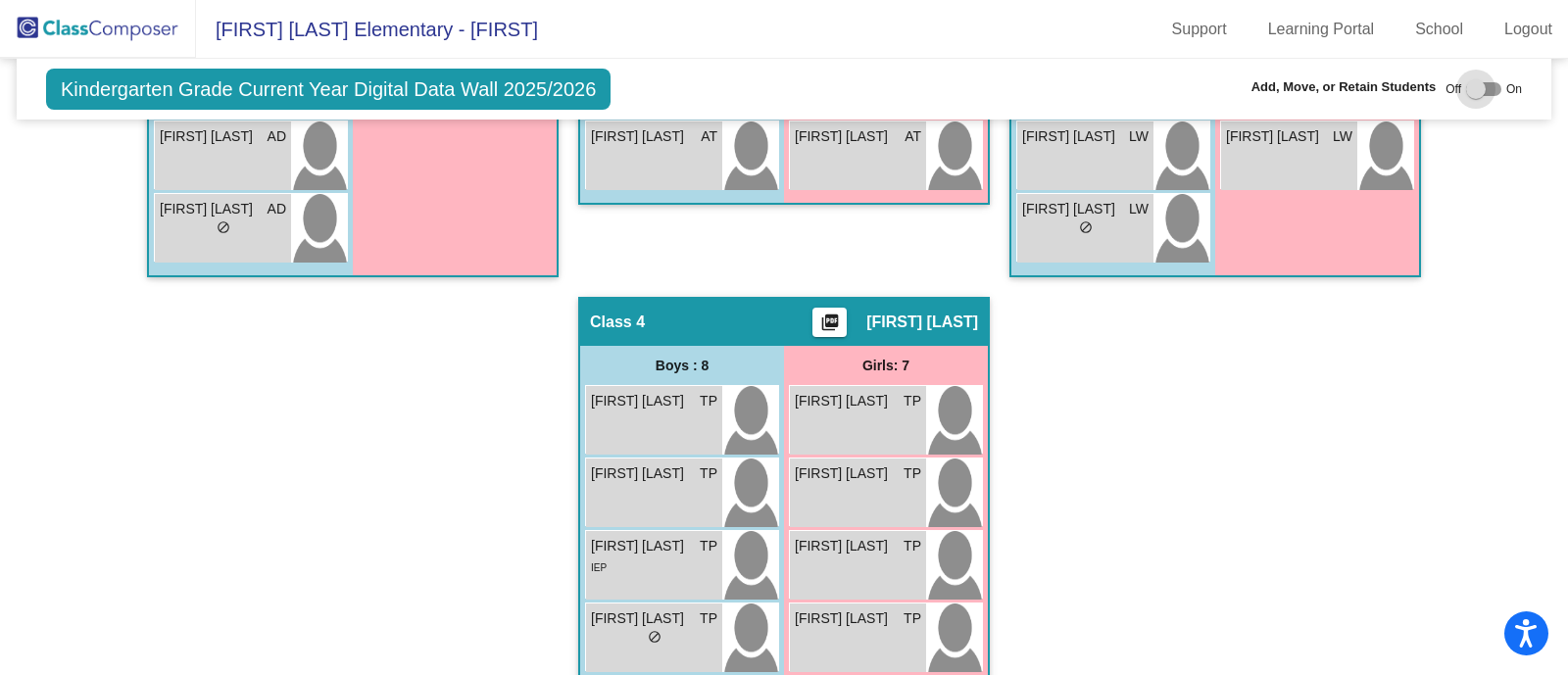 click at bounding box center [1476, 89] 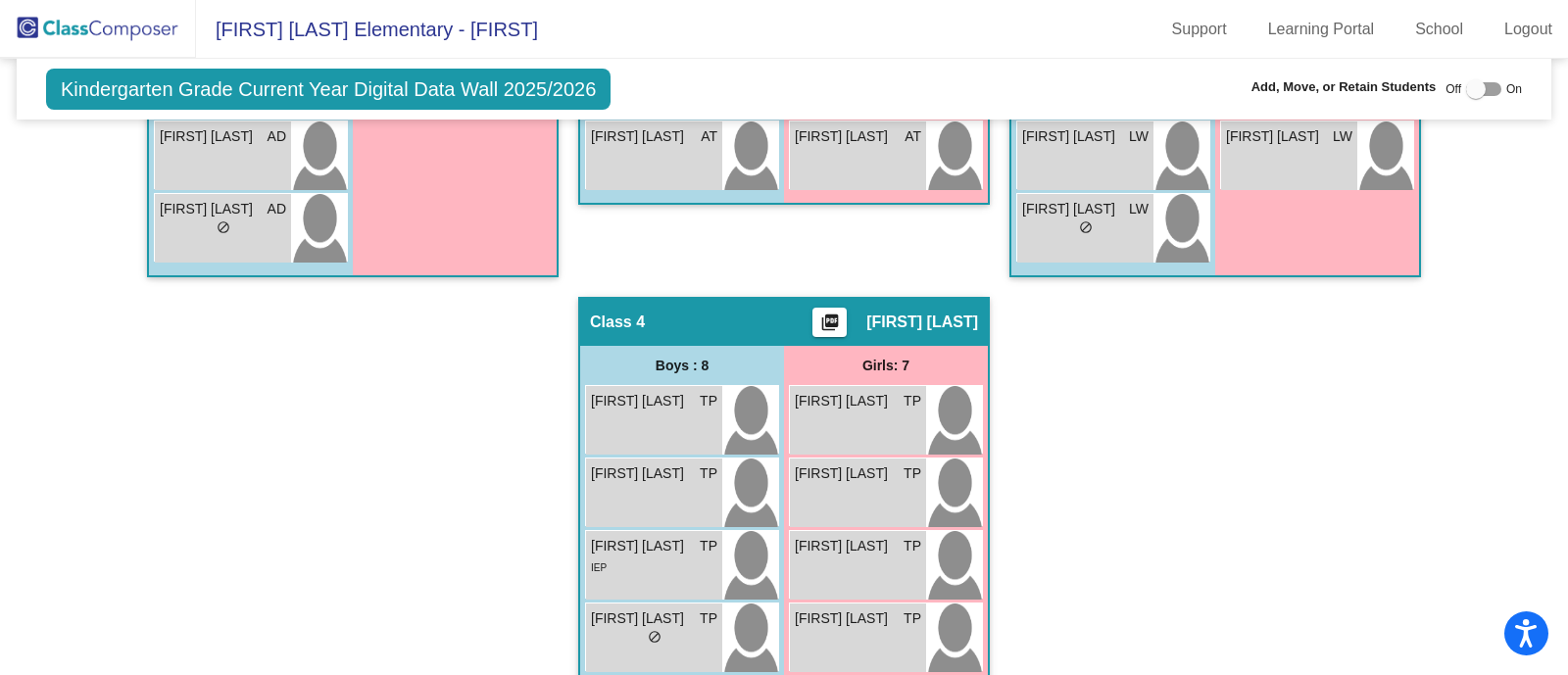 checkbox on "true" 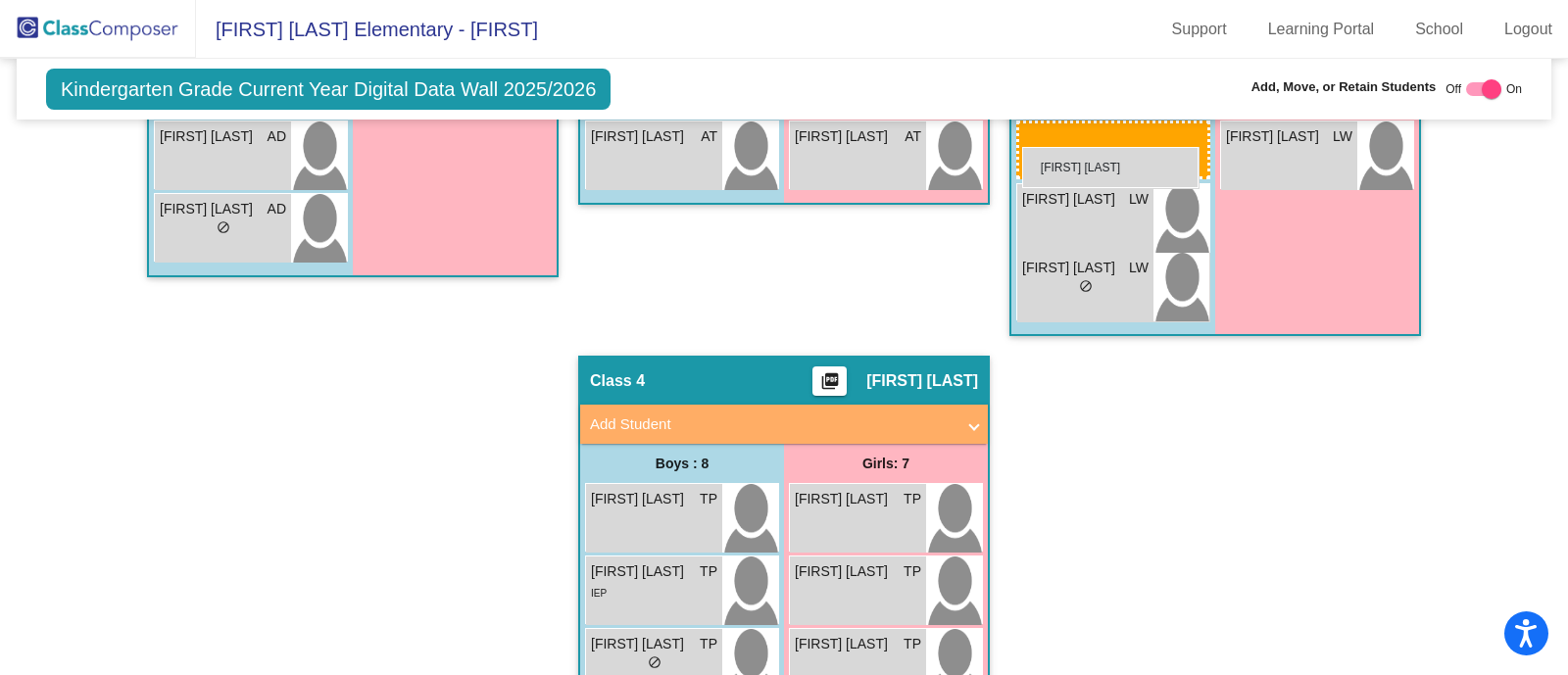 drag, startPoint x: 665, startPoint y: 450, endPoint x: 1025, endPoint y: 161, distance: 461.6503 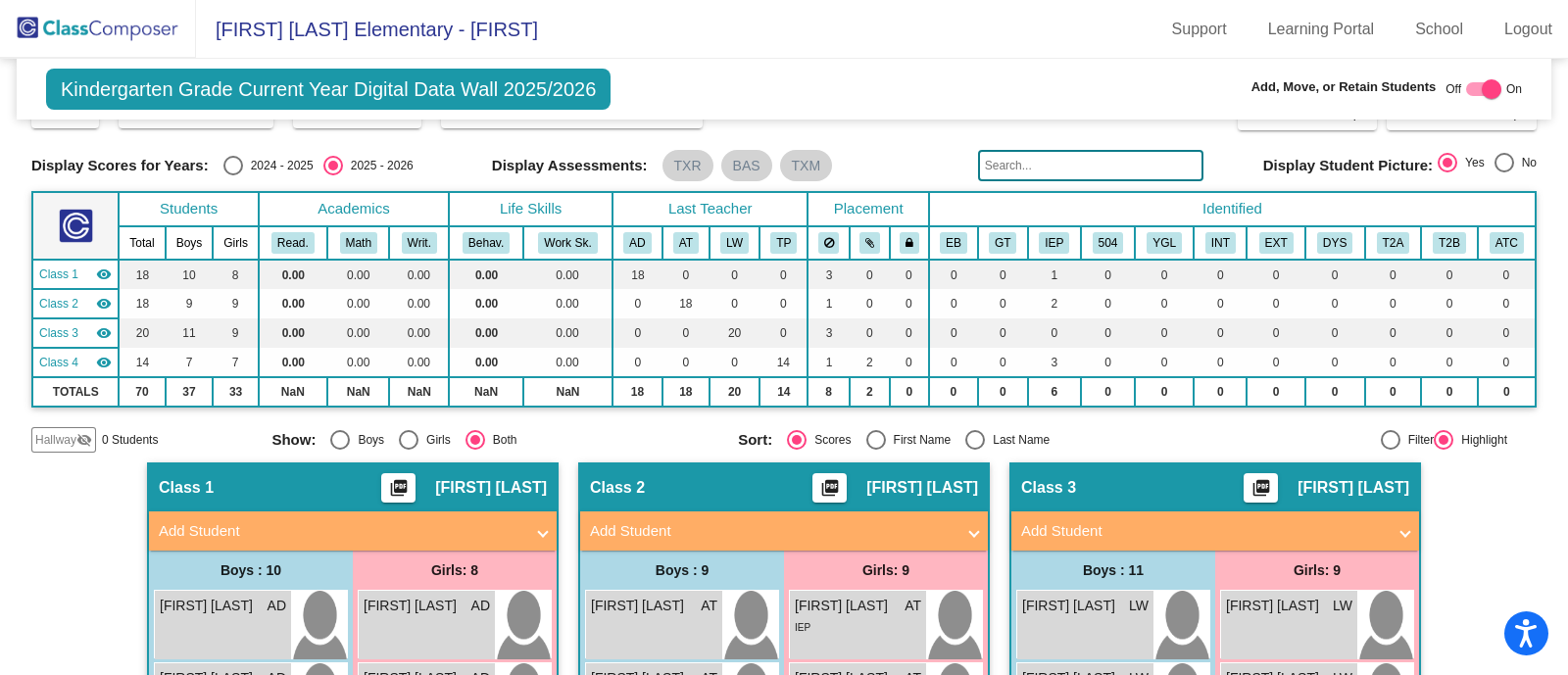 scroll, scrollTop: 0, scrollLeft: 0, axis: both 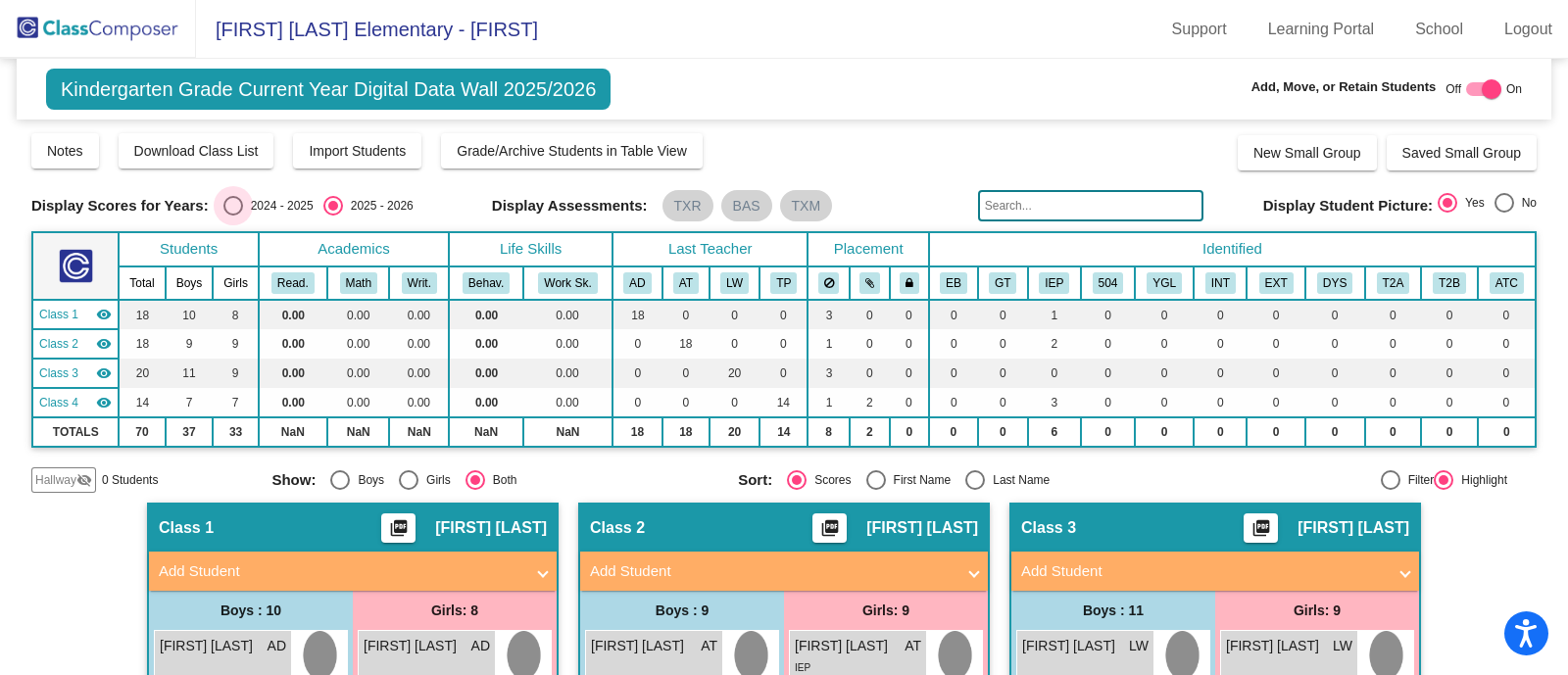 click at bounding box center [233, 206] 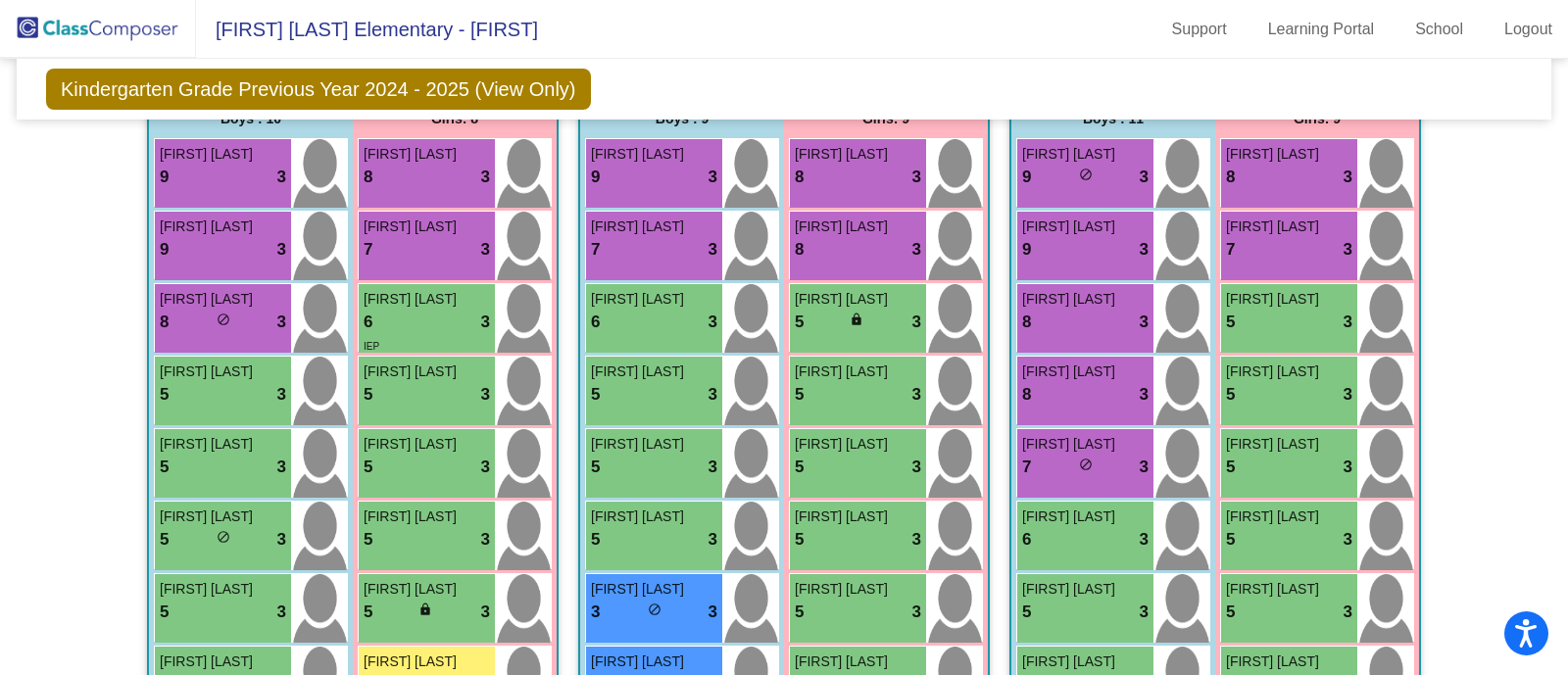 scroll, scrollTop: 461, scrollLeft: 0, axis: vertical 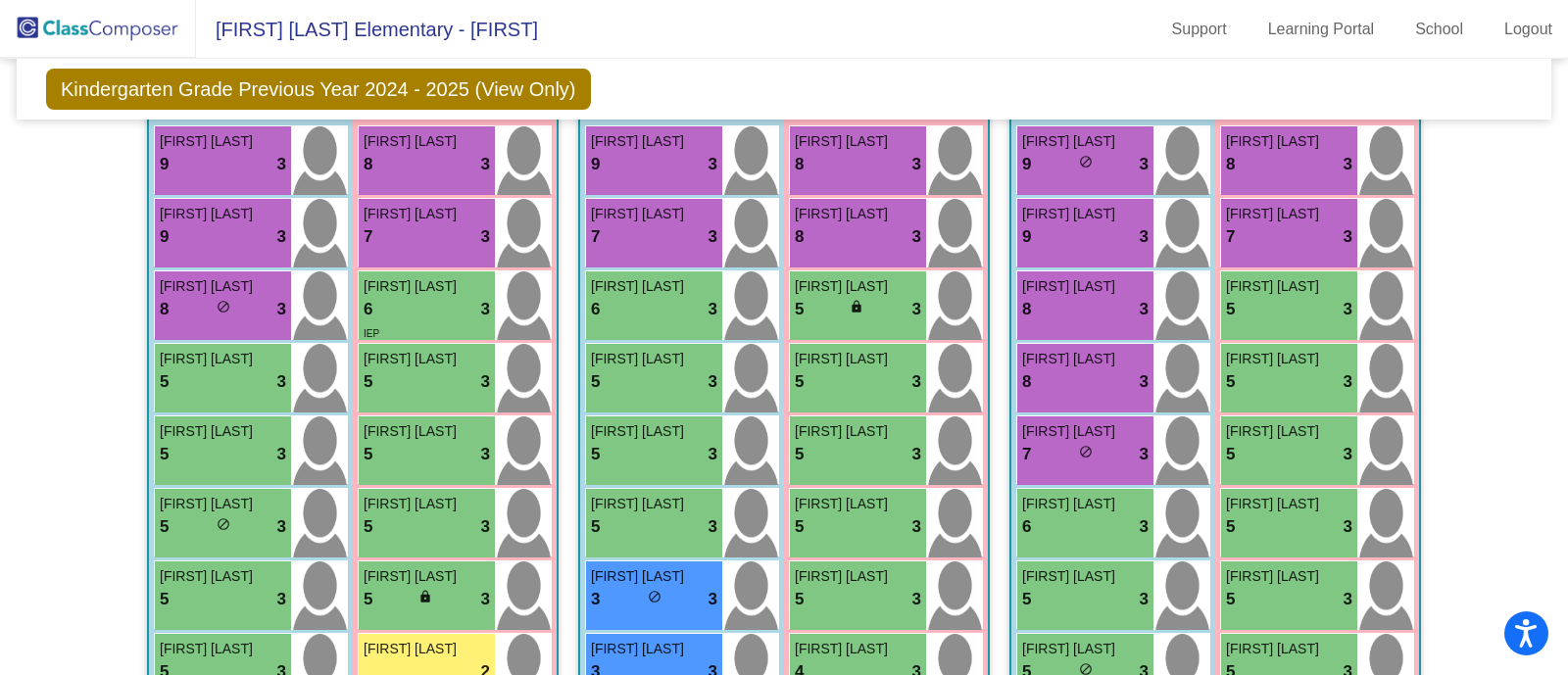 click 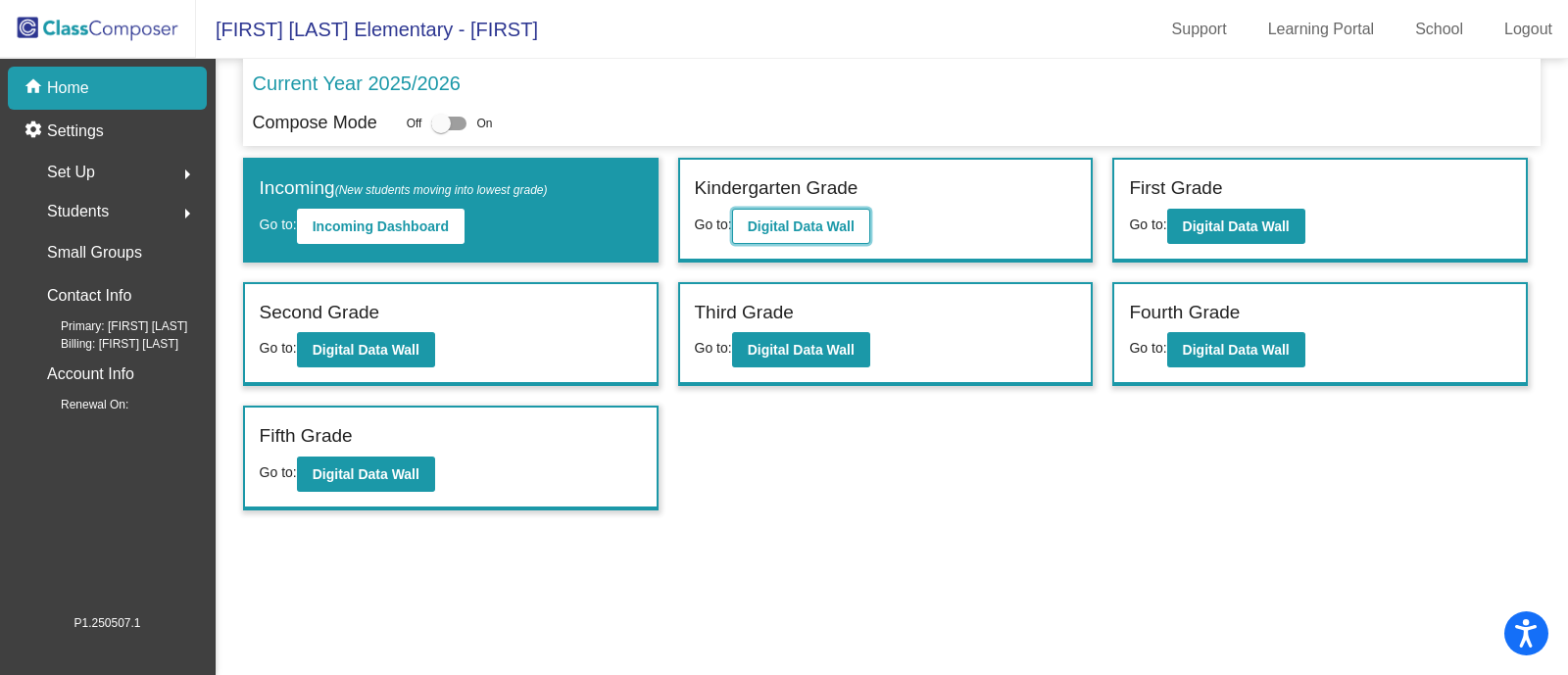 click on "Digital Data Wall" 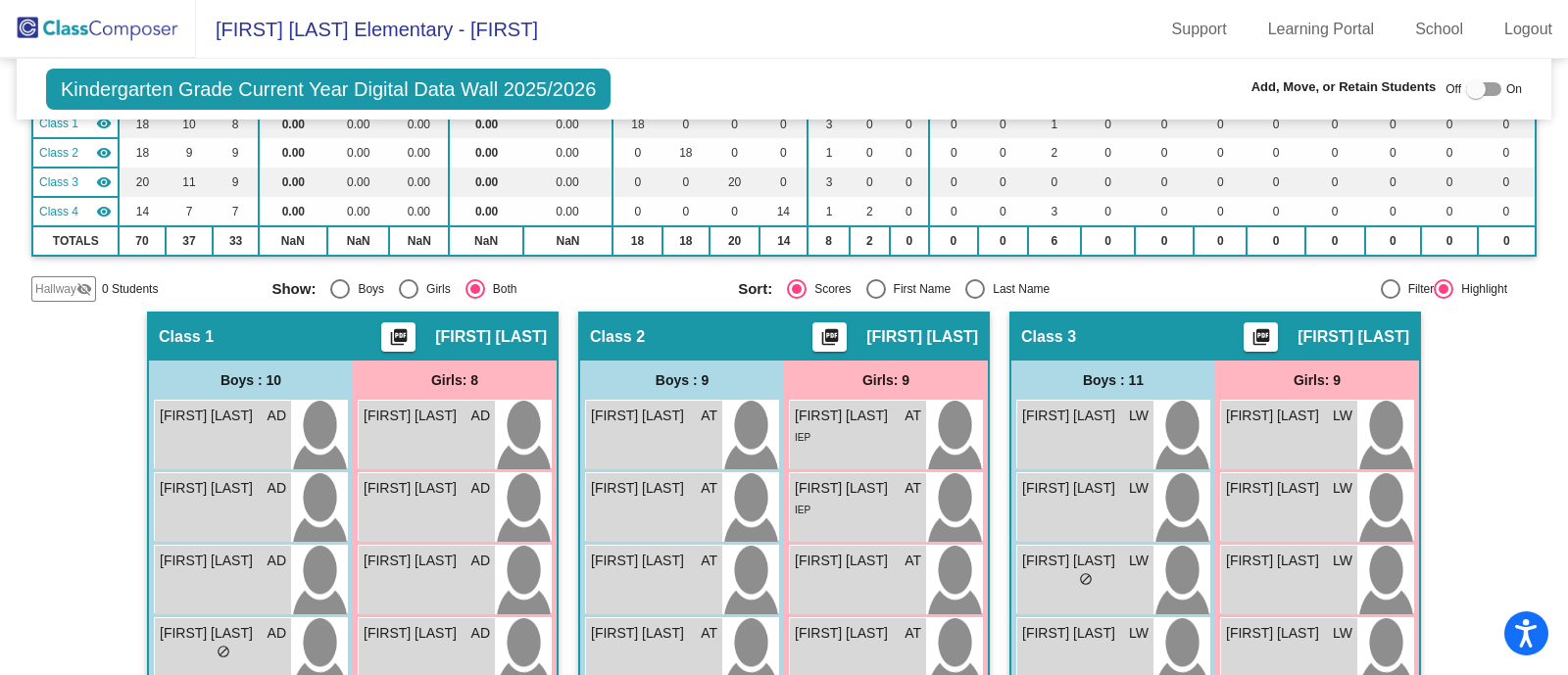 scroll, scrollTop: 188, scrollLeft: 0, axis: vertical 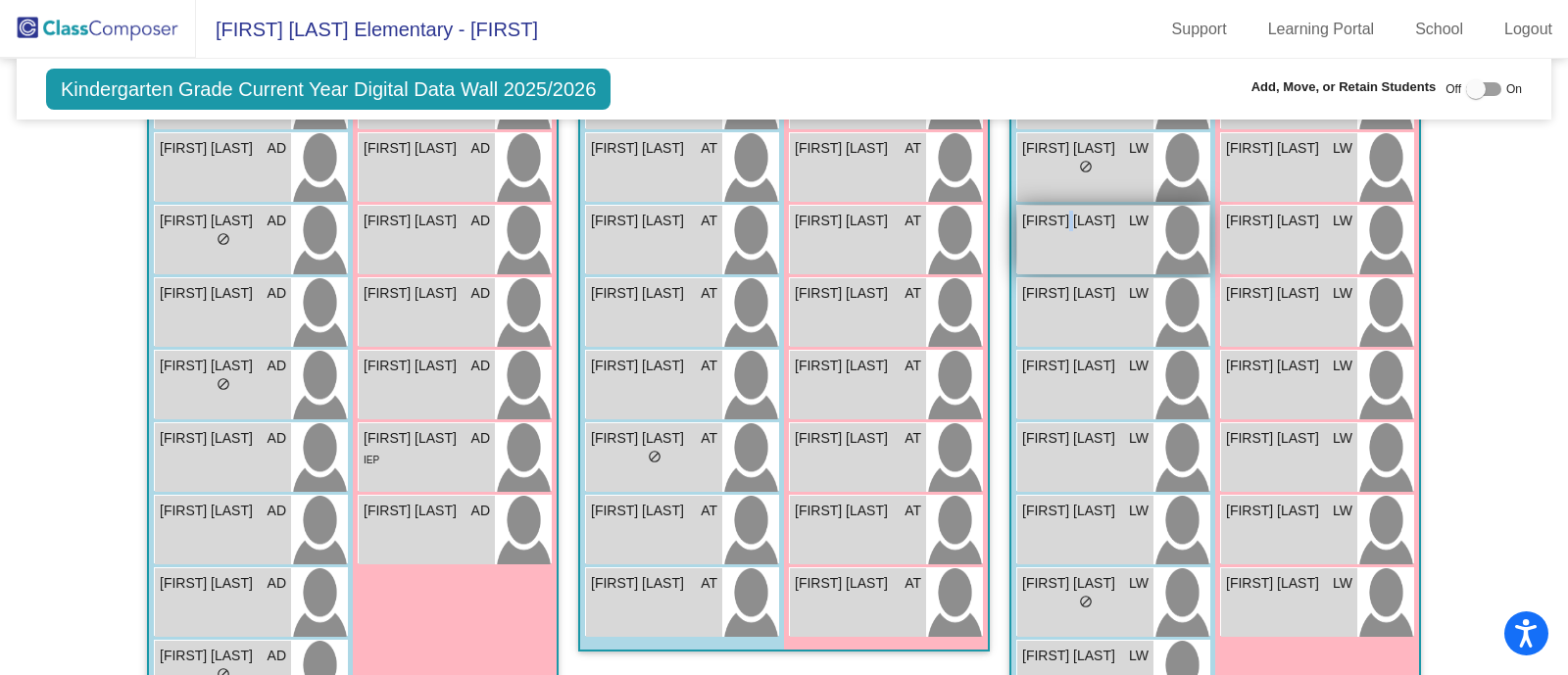 drag, startPoint x: 1062, startPoint y: 234, endPoint x: 1069, endPoint y: 224, distance: 12.206556 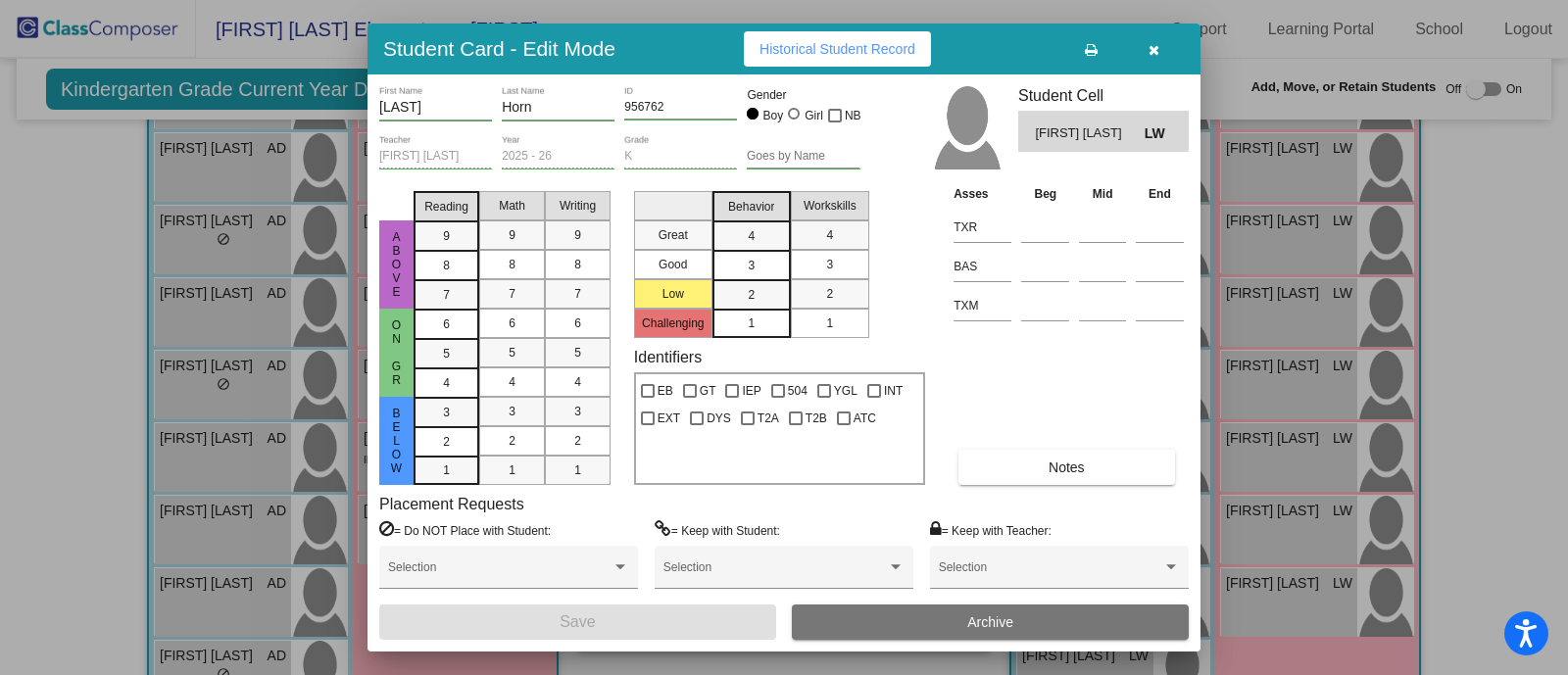 click at bounding box center [1153, 50] 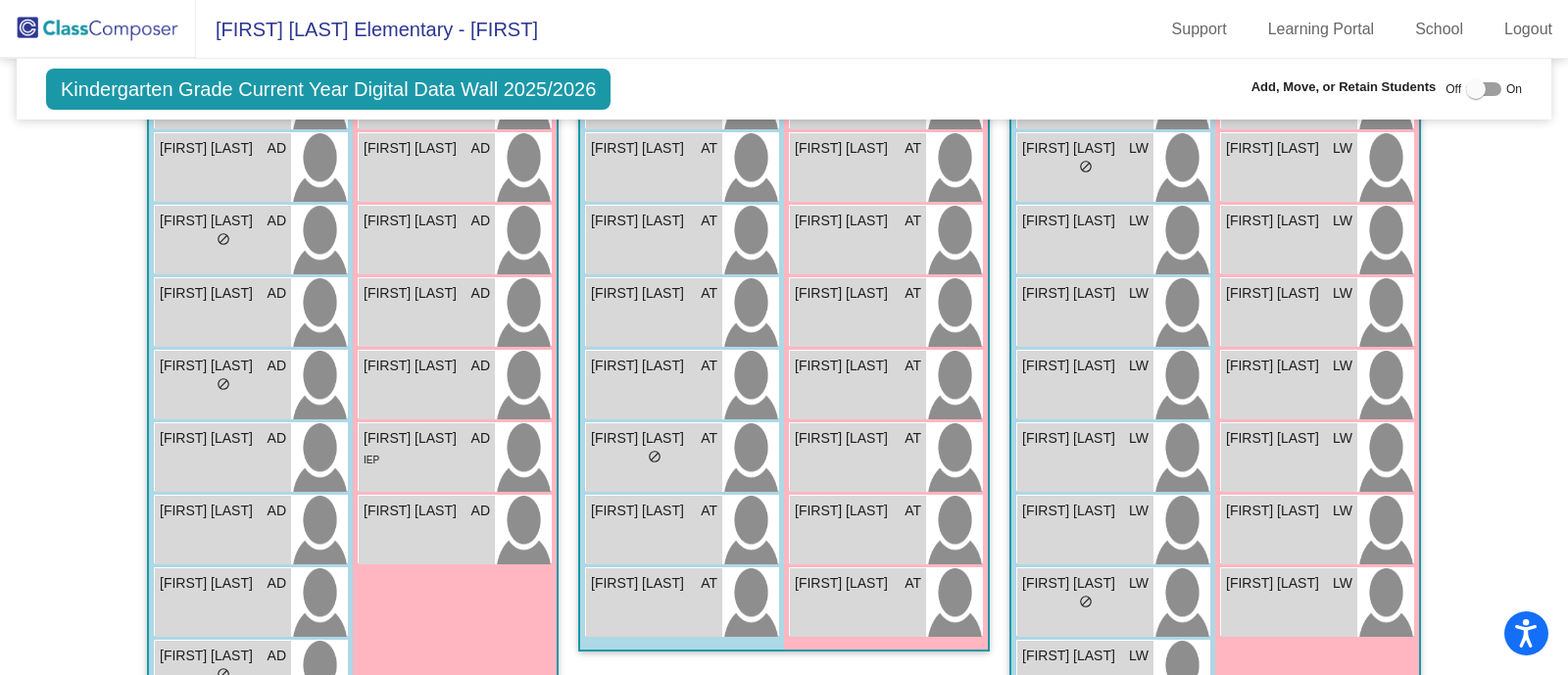 click at bounding box center [1476, 89] 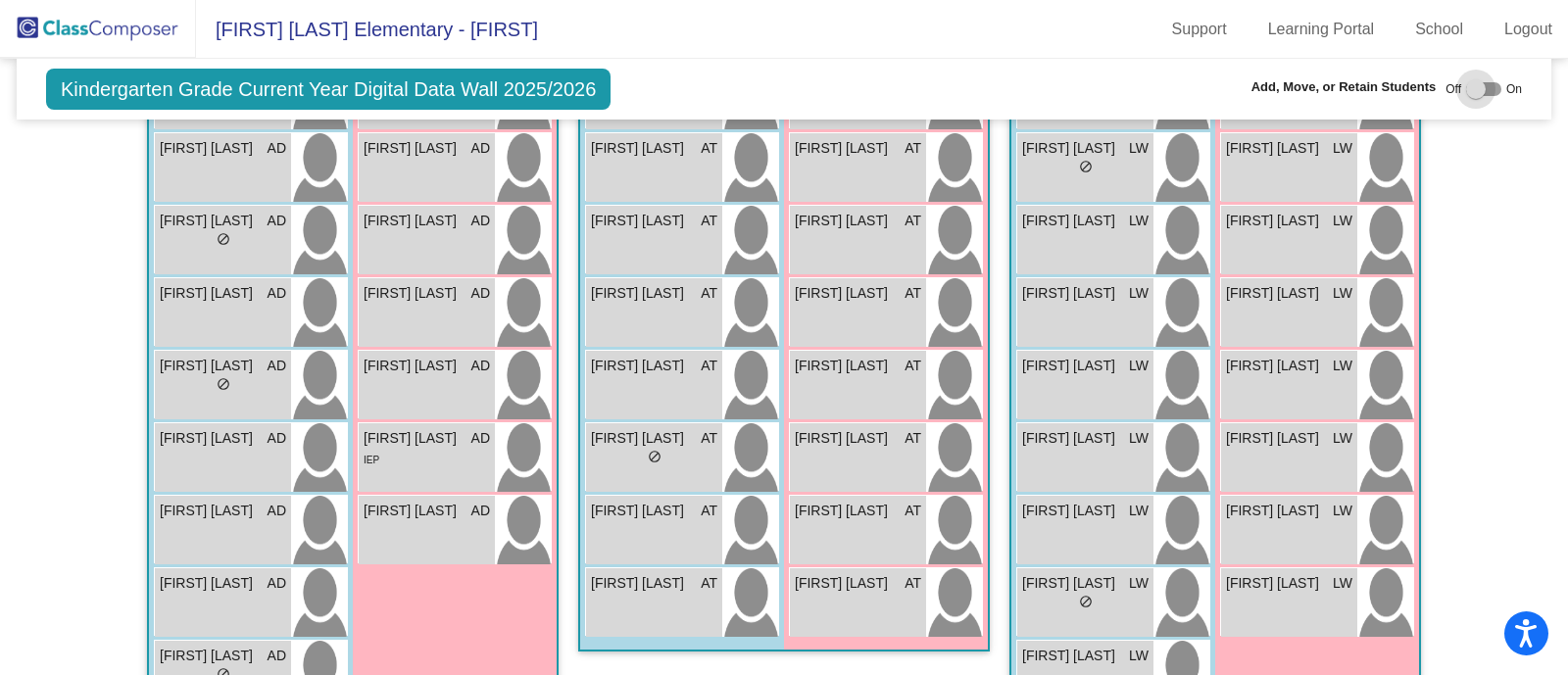checkbox on "true" 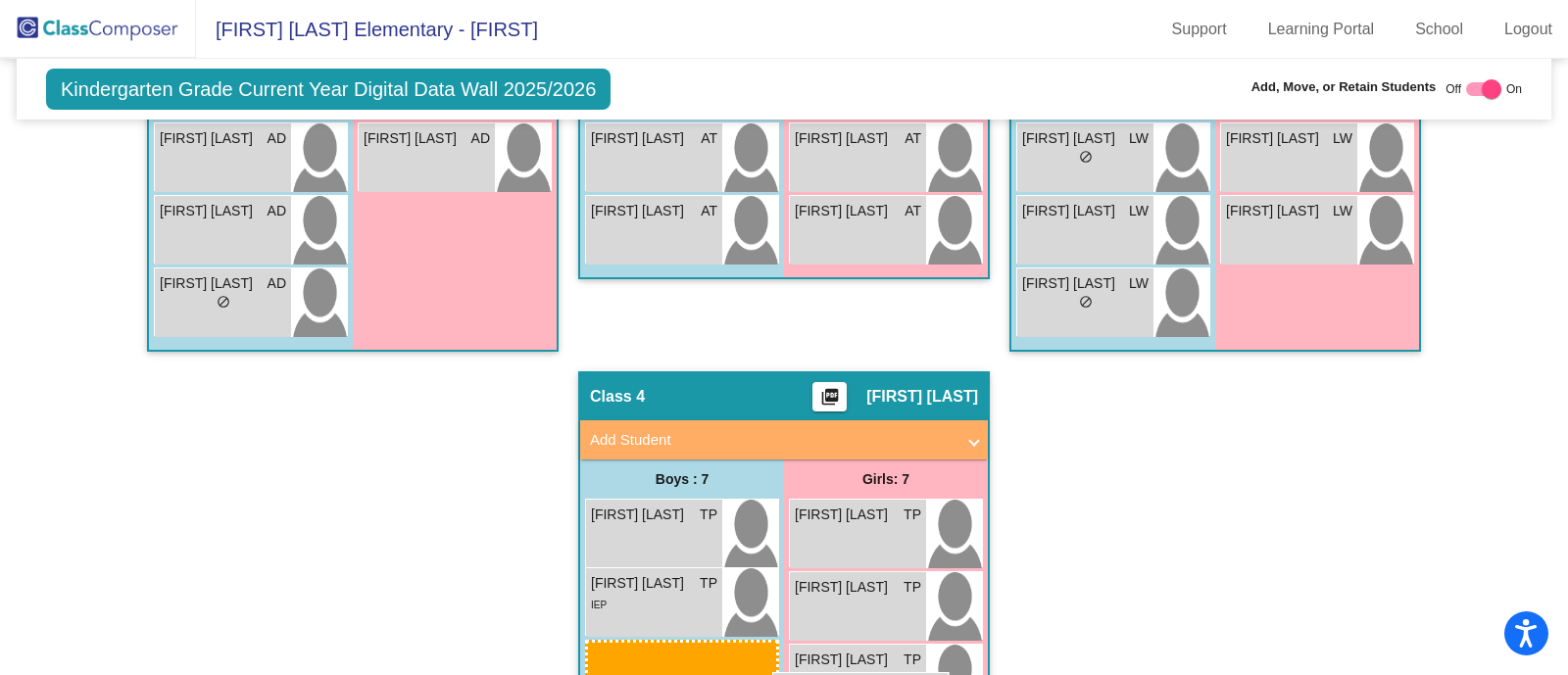 scroll, scrollTop: 1044, scrollLeft: 0, axis: vertical 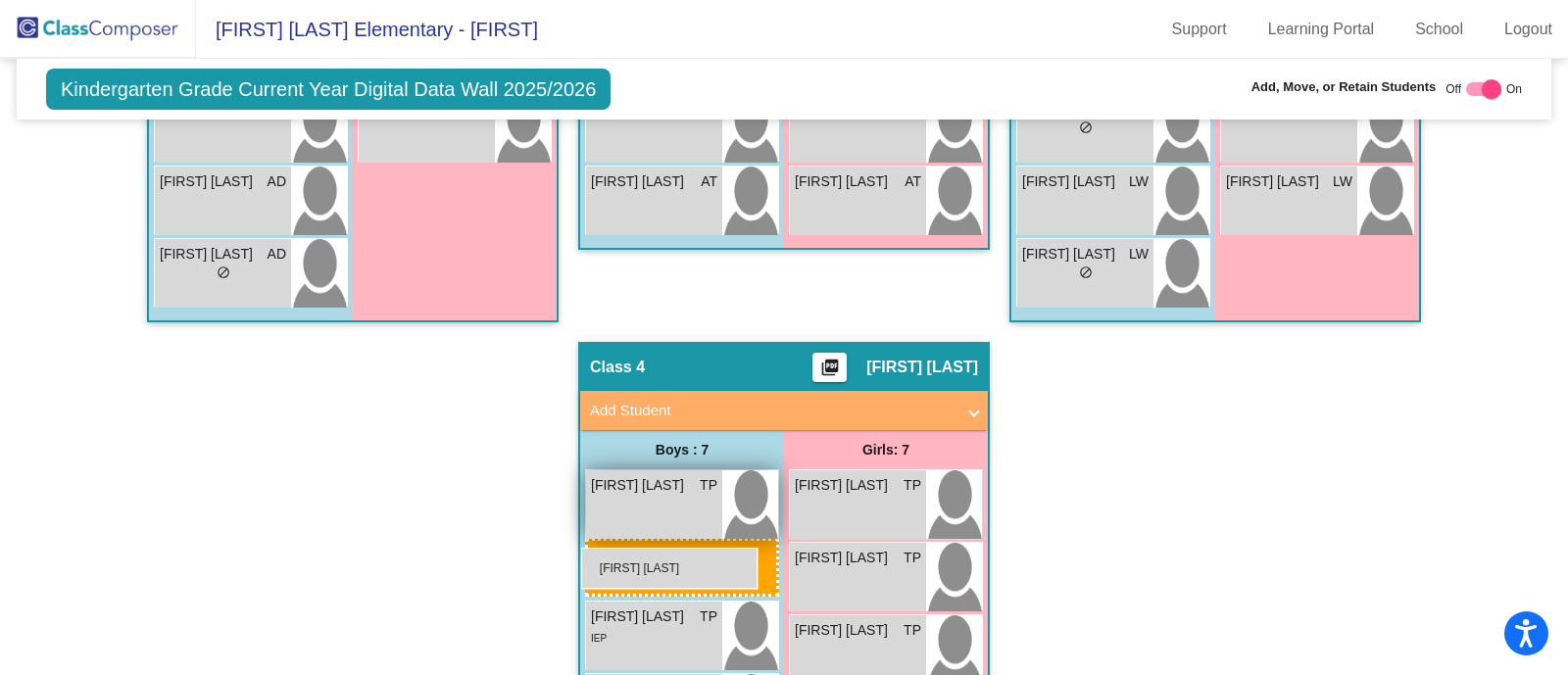 drag, startPoint x: 1102, startPoint y: 226, endPoint x: 581, endPoint y: 549, distance: 613.0008 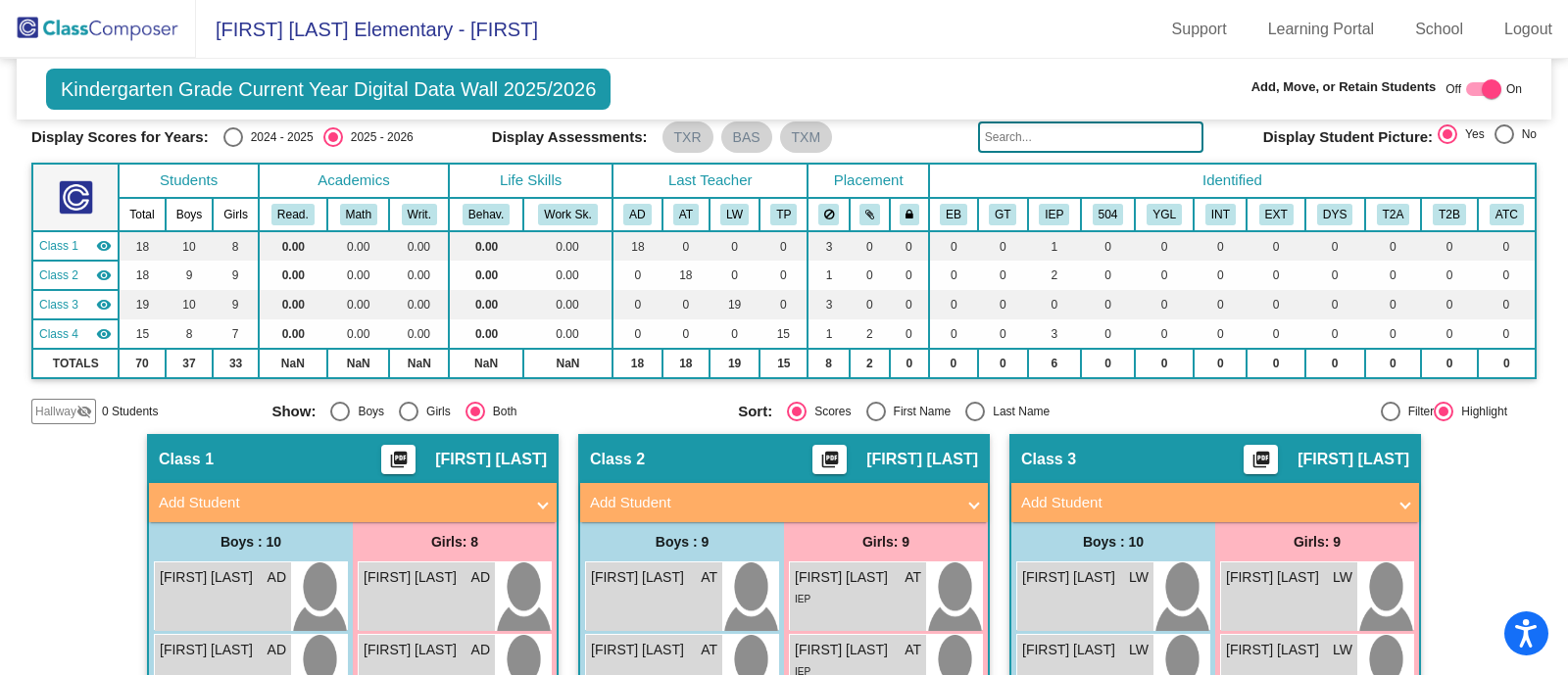 scroll, scrollTop: 0, scrollLeft: 0, axis: both 